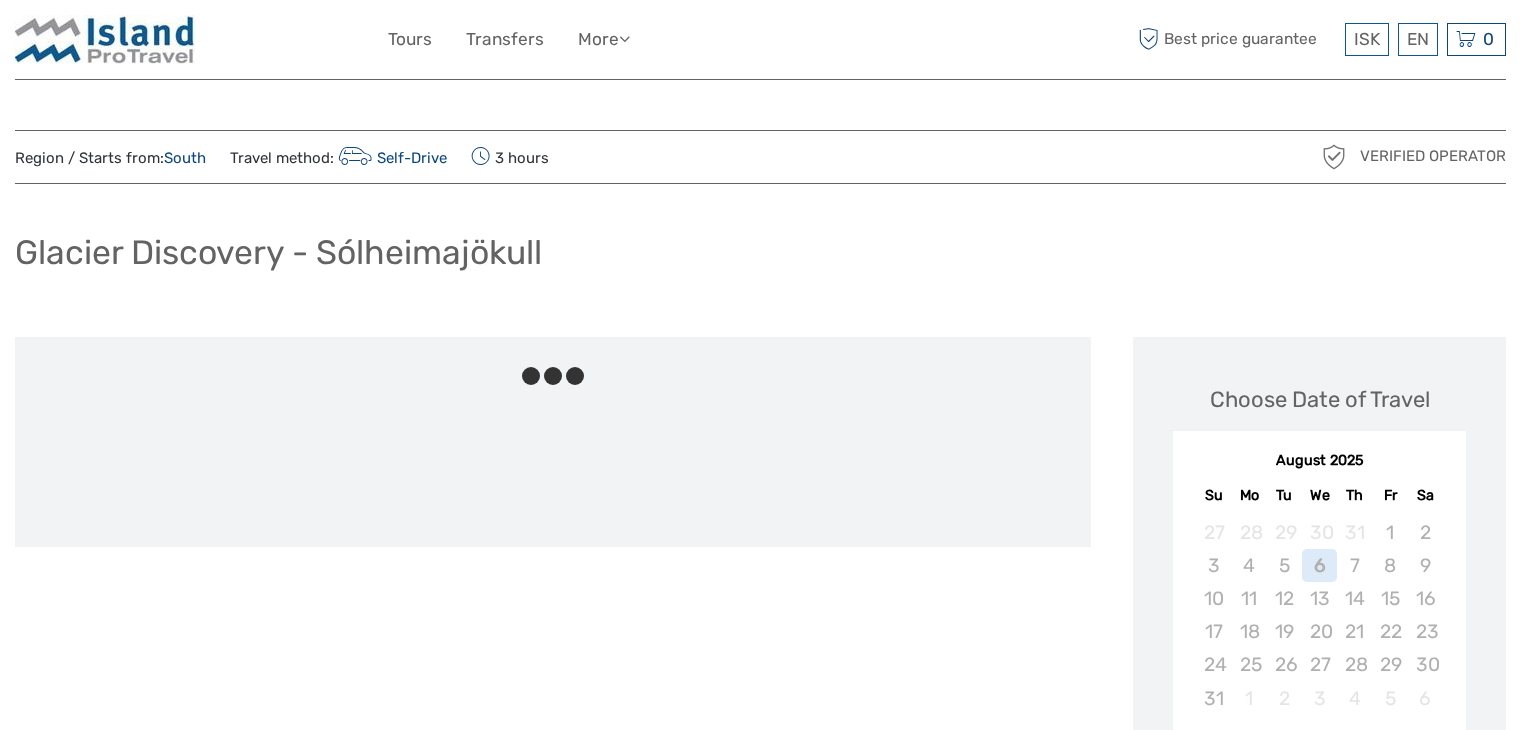 scroll, scrollTop: 0, scrollLeft: 0, axis: both 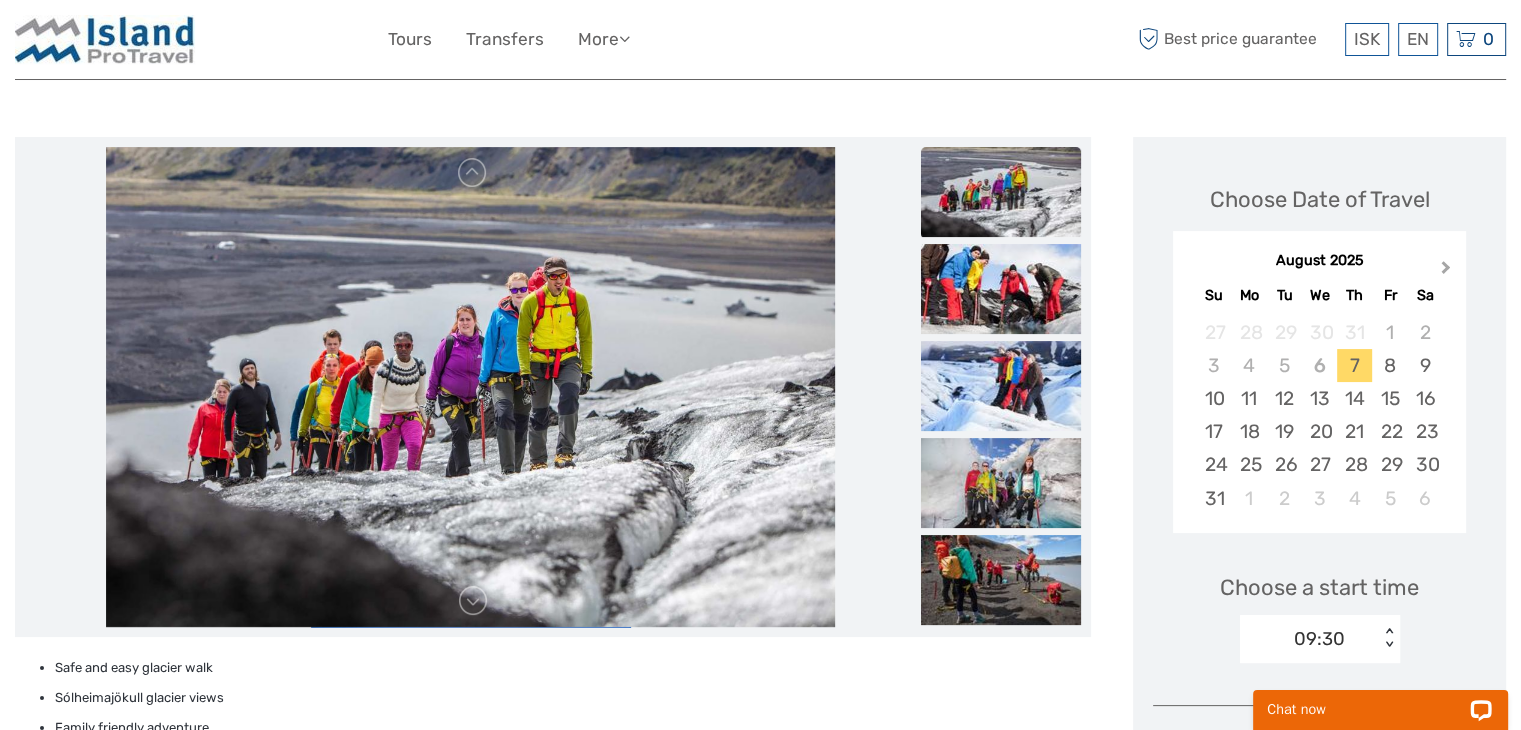 click on "Next Month" at bounding box center [1446, 271] 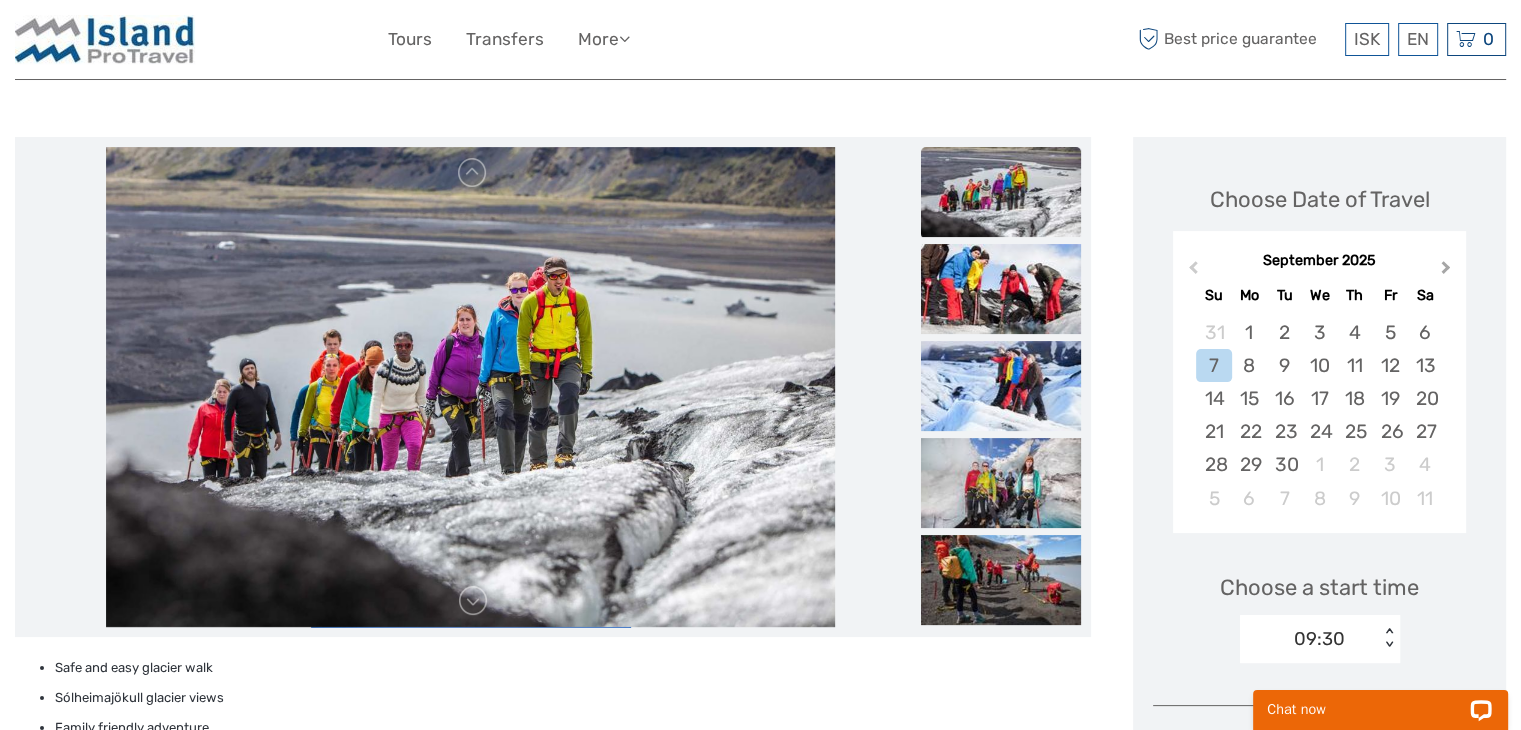 click on "Next Month" at bounding box center (1446, 271) 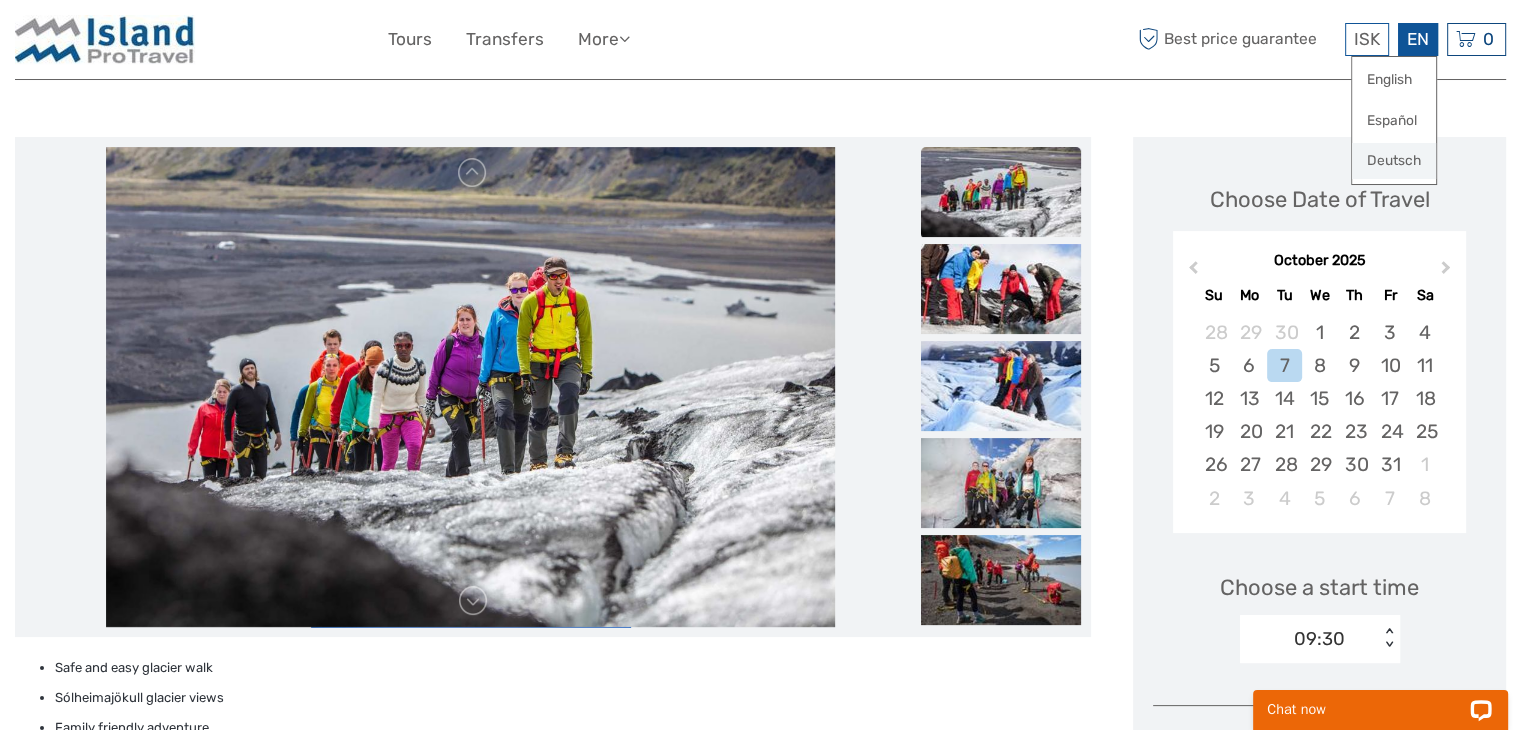 click on "Deutsch" at bounding box center [1394, 161] 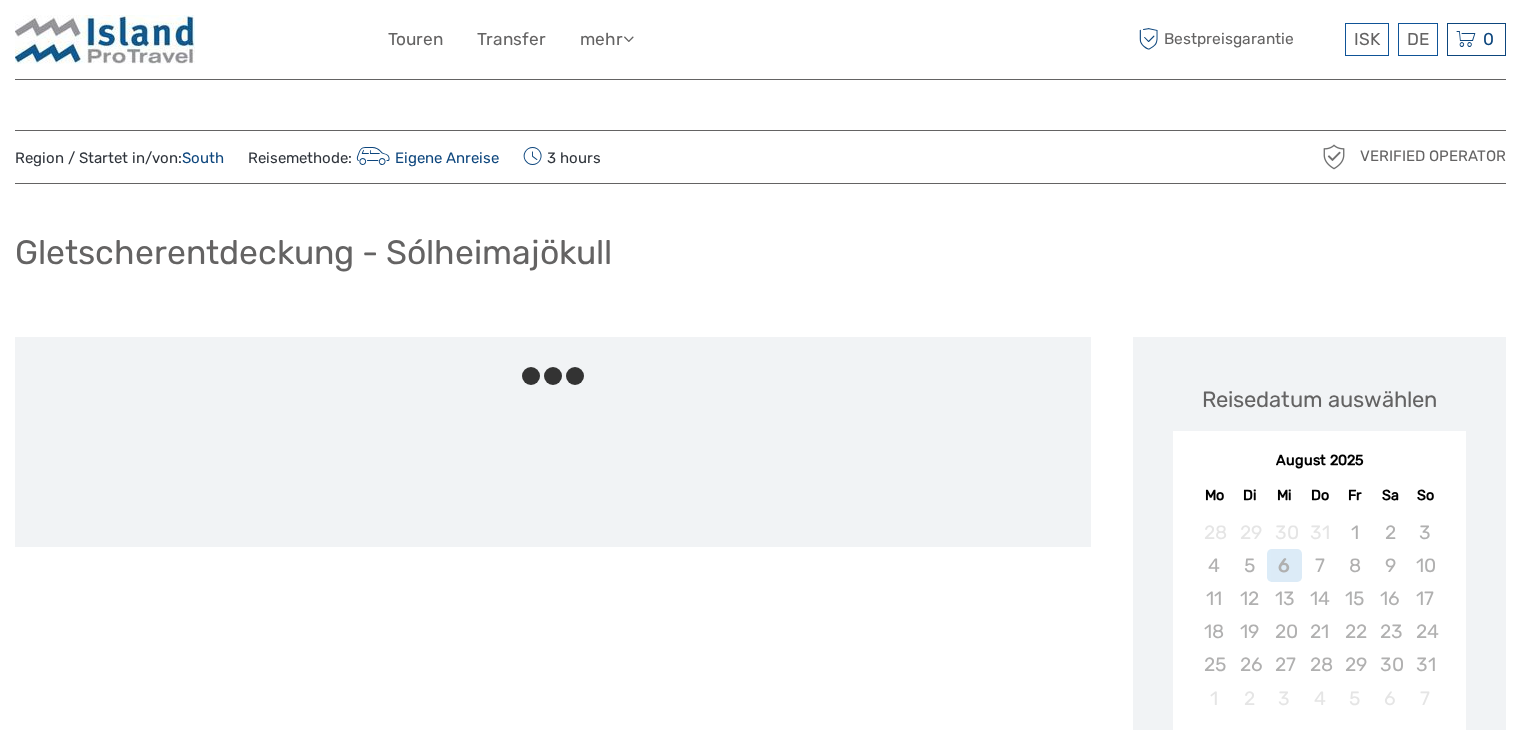 scroll, scrollTop: 0, scrollLeft: 0, axis: both 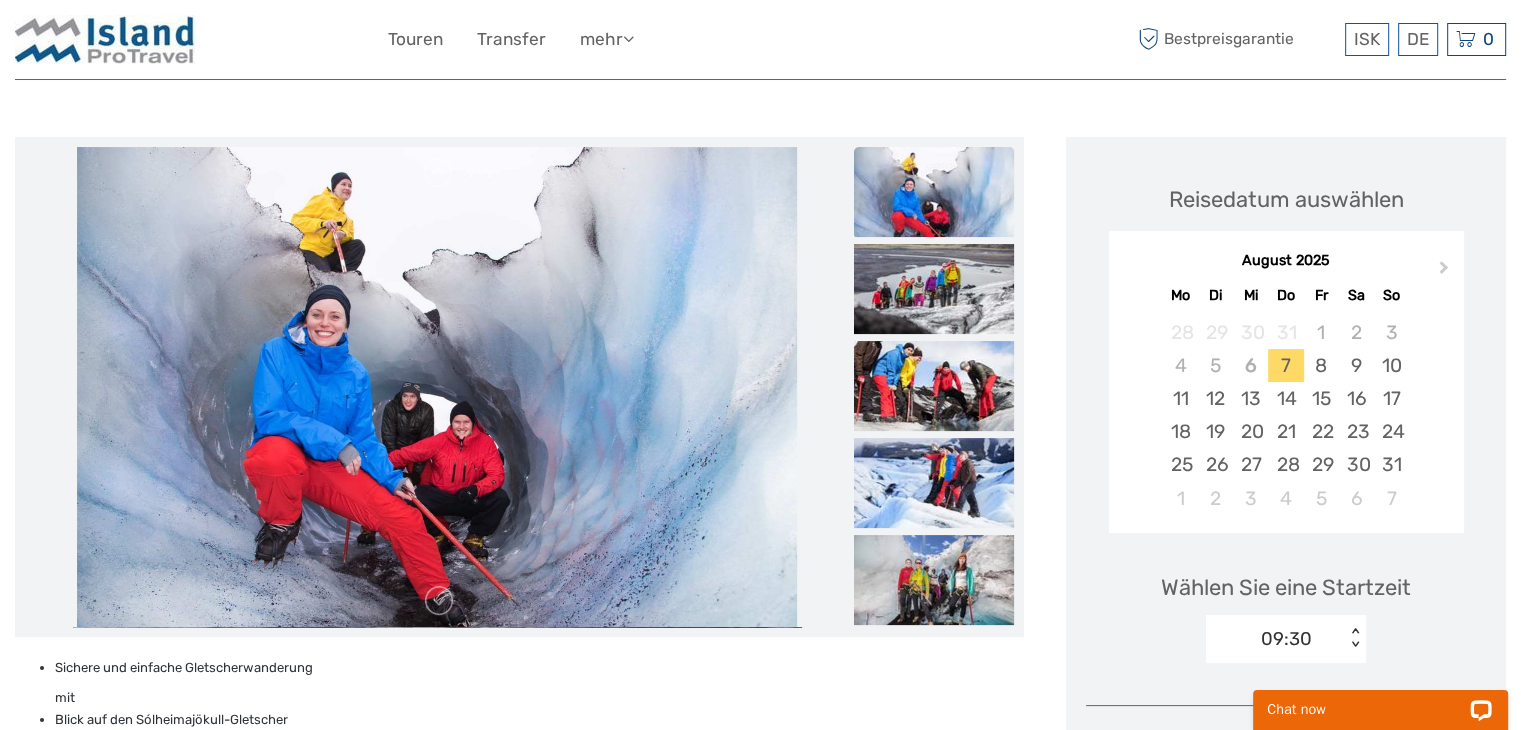 click at bounding box center (934, 192) 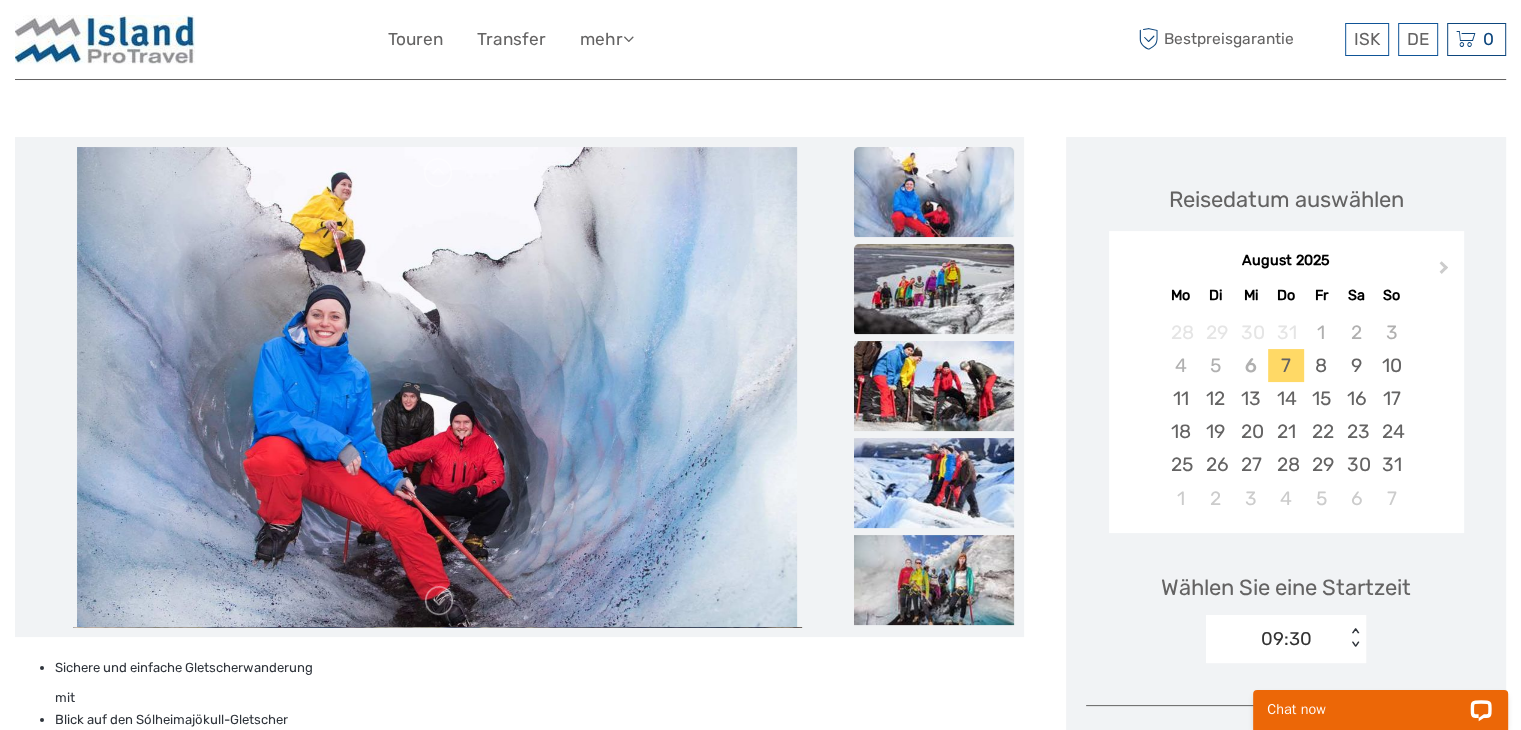 click at bounding box center [934, 289] 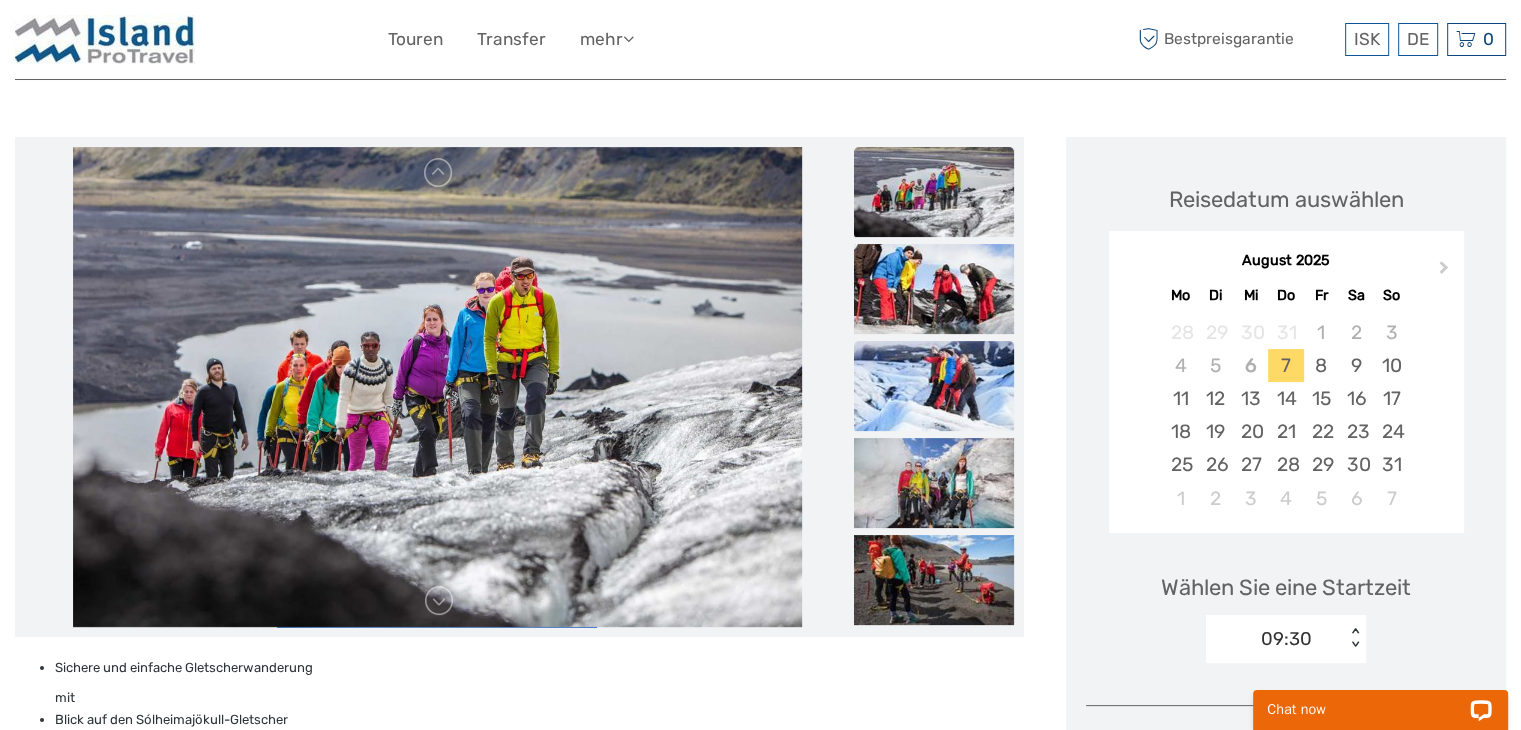 click at bounding box center [934, 386] 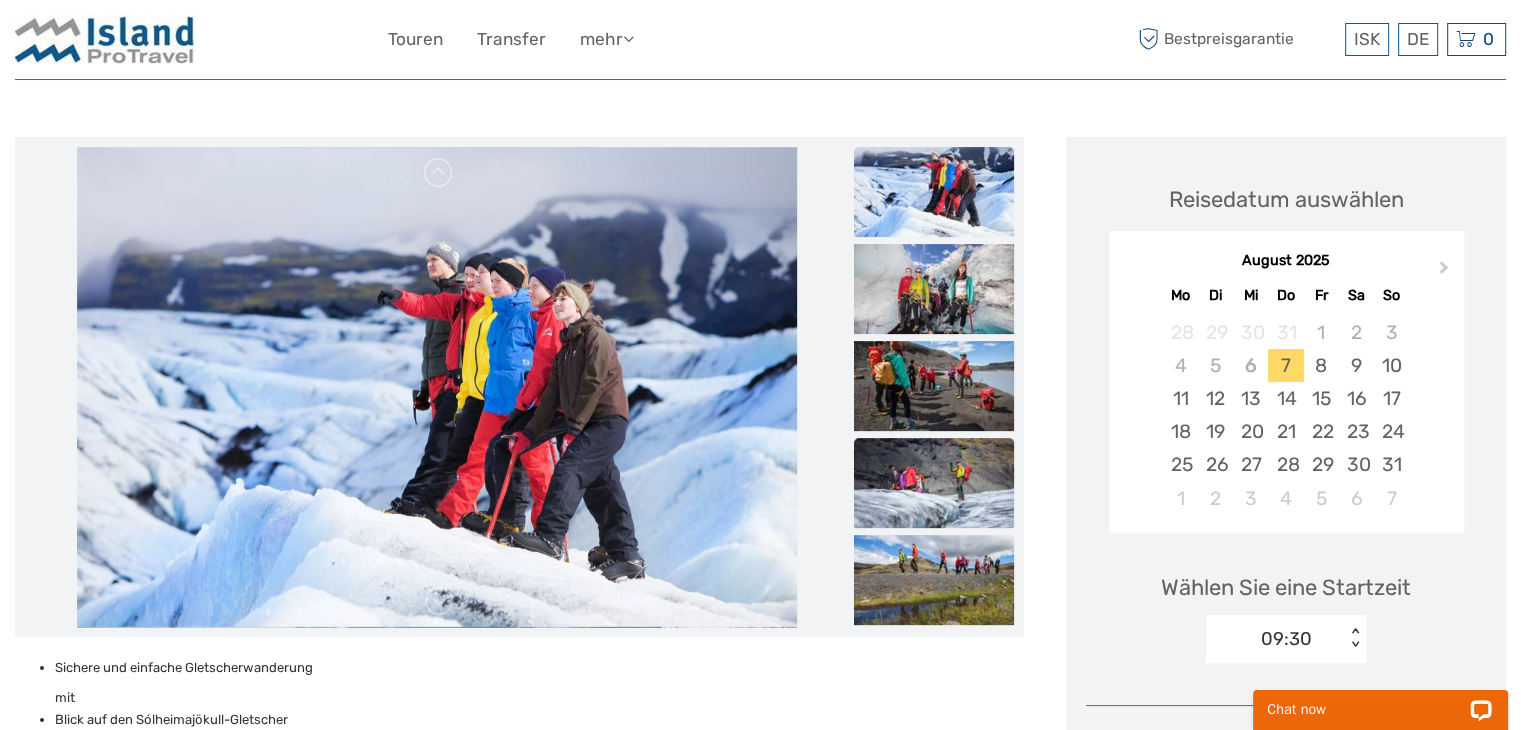 click at bounding box center (934, 483) 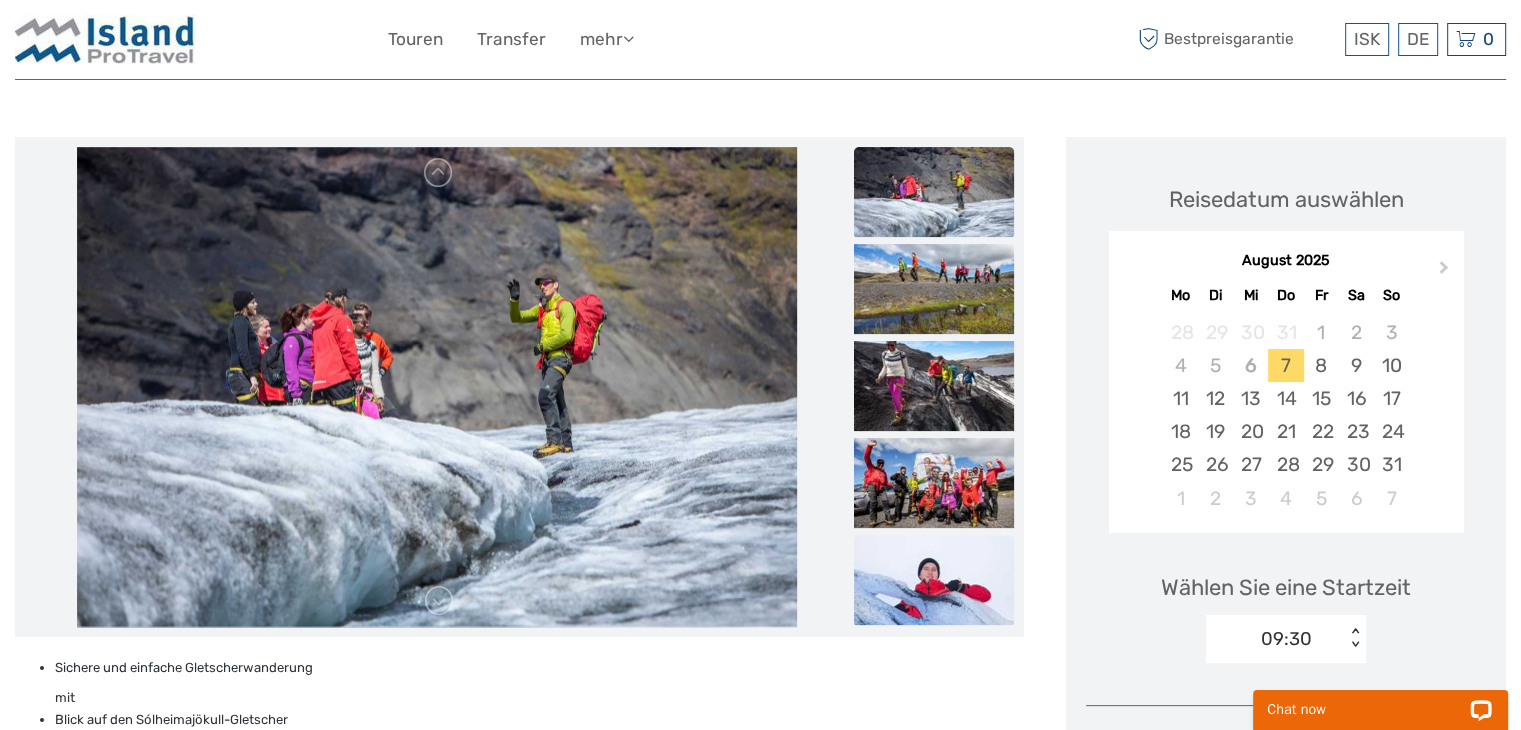 click at bounding box center (934, 580) 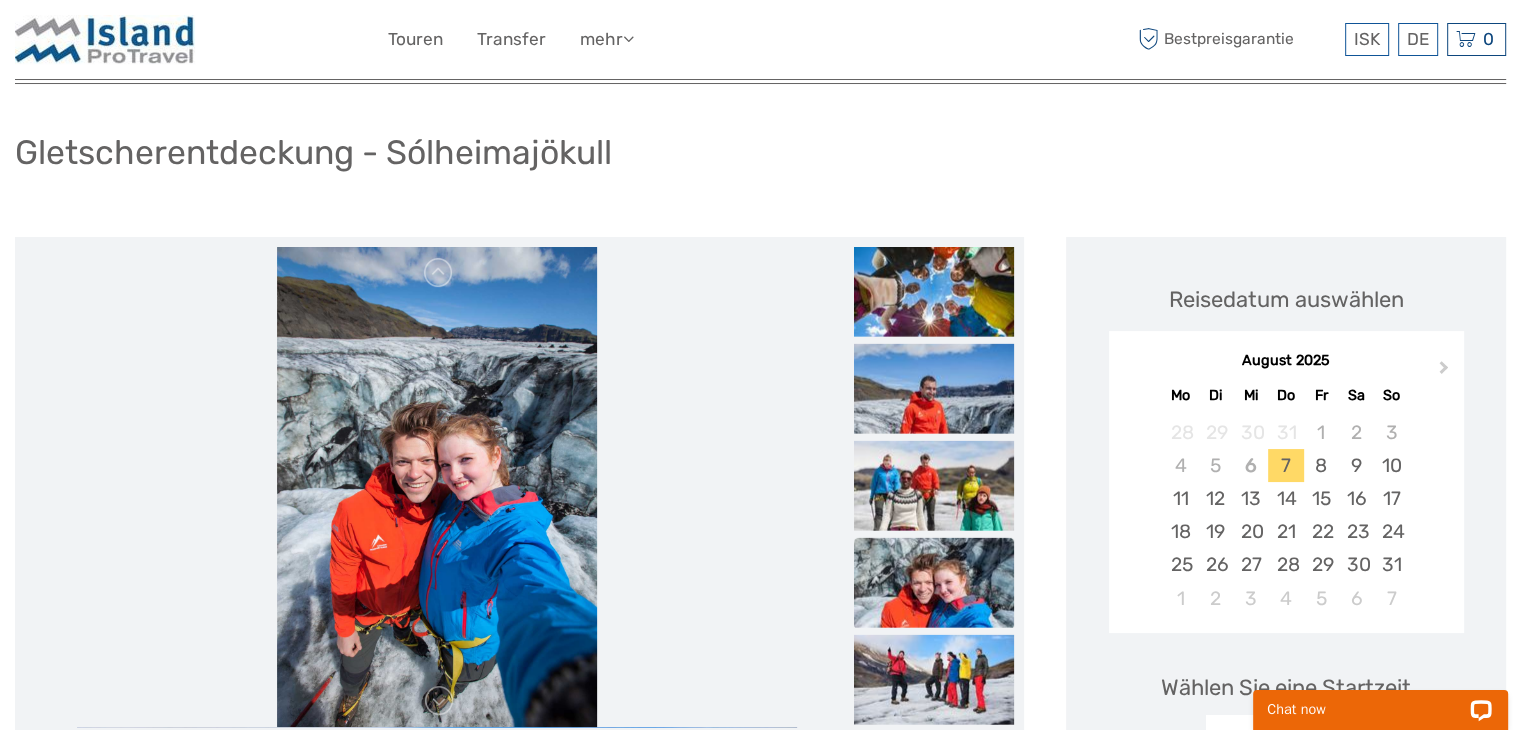 scroll, scrollTop: 200, scrollLeft: 0, axis: vertical 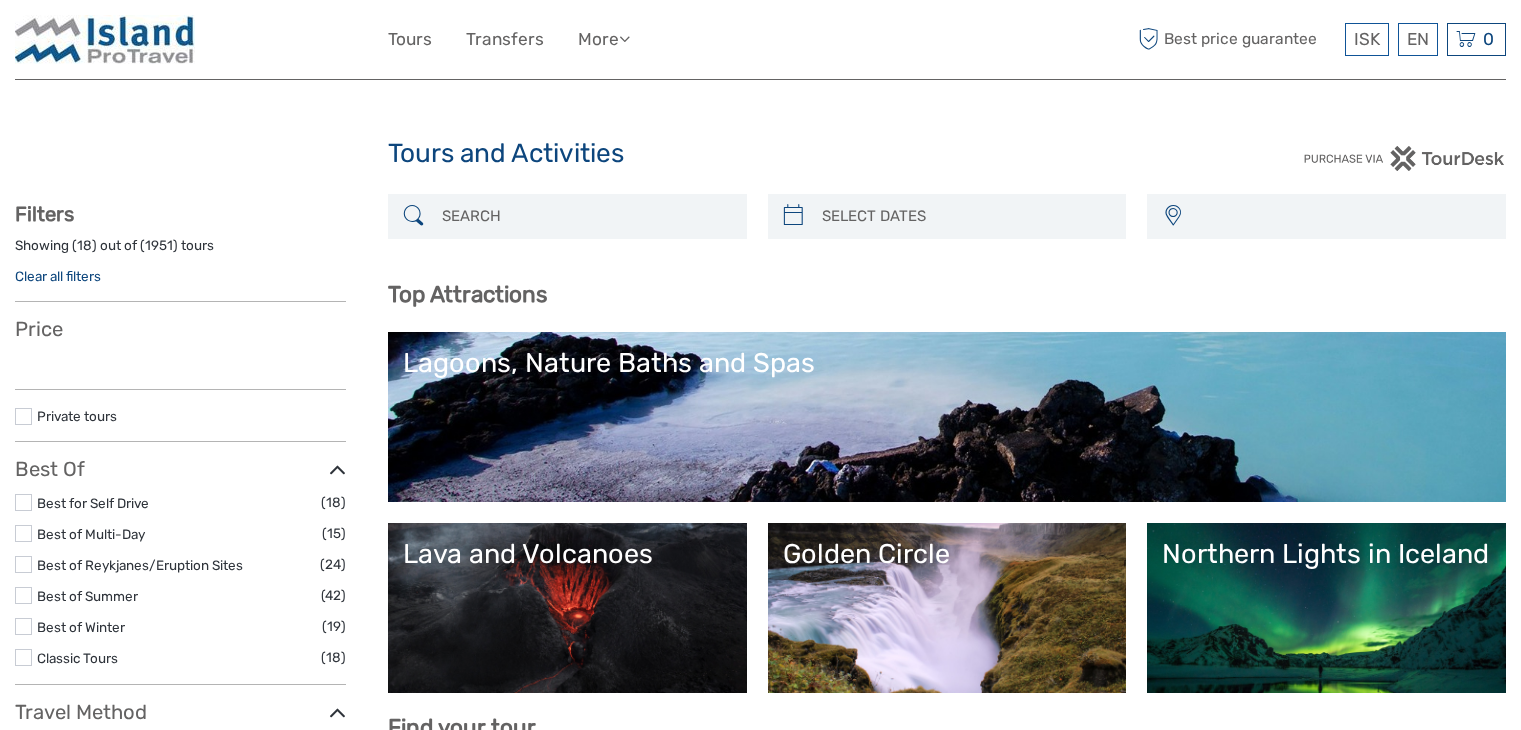 select 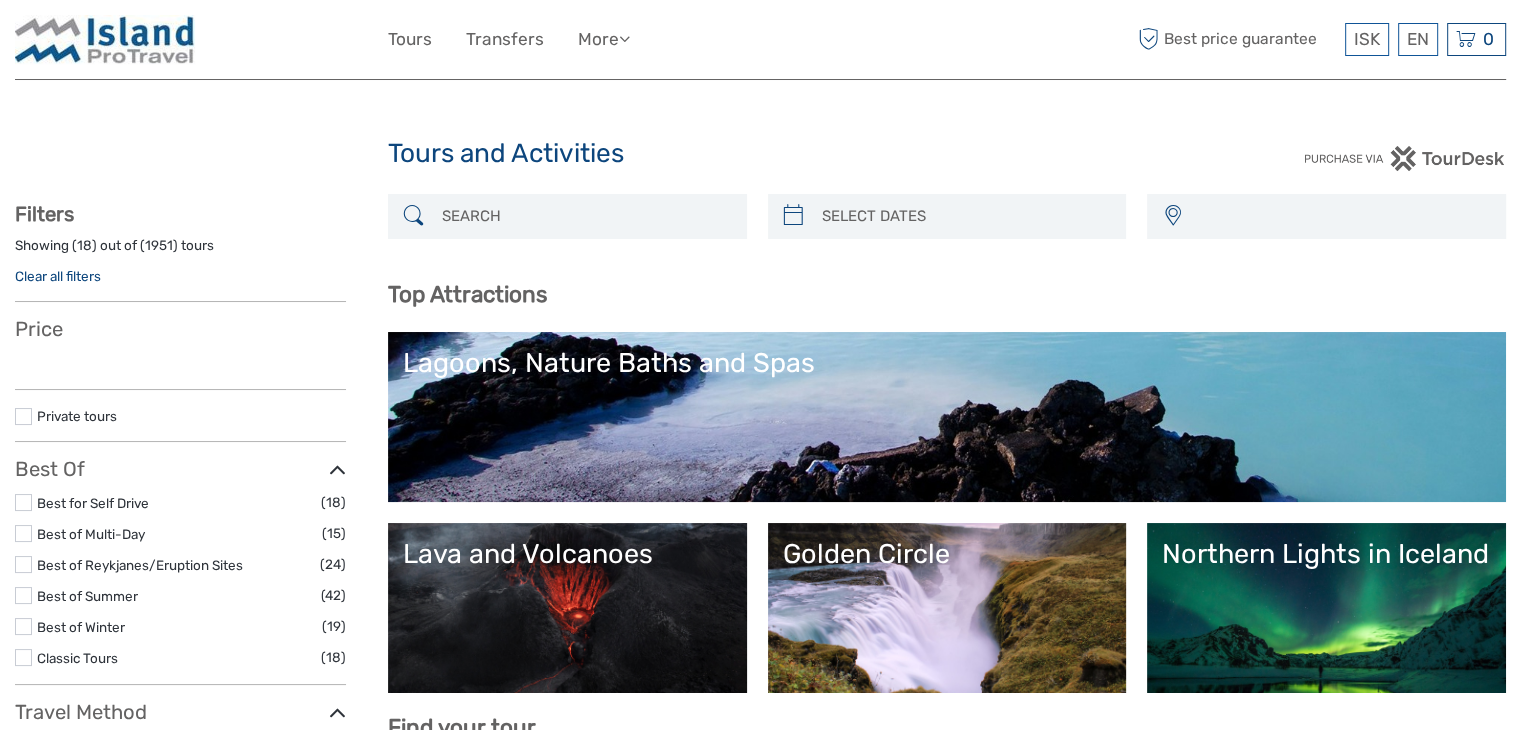 scroll, scrollTop: 0, scrollLeft: 0, axis: both 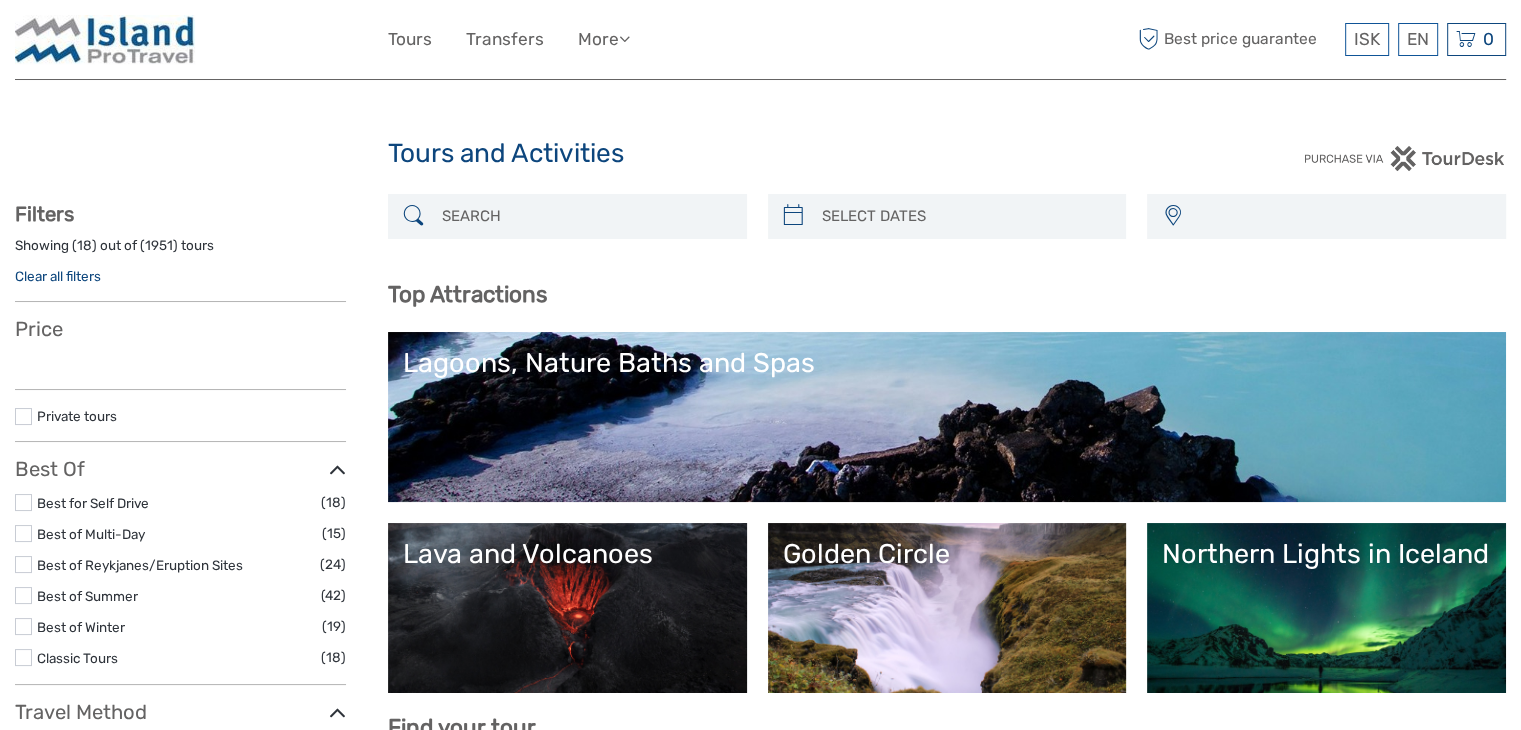 select 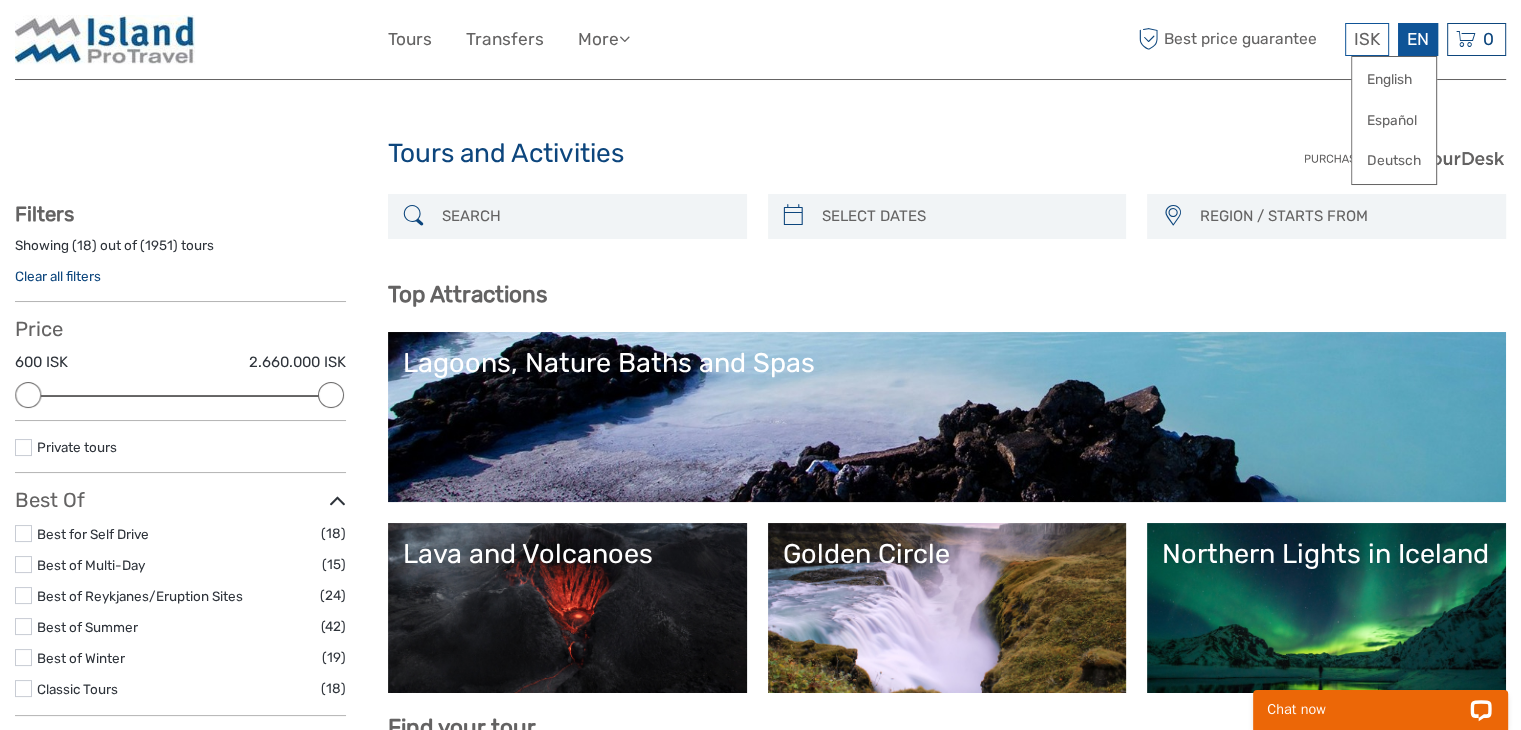 scroll, scrollTop: 0, scrollLeft: 0, axis: both 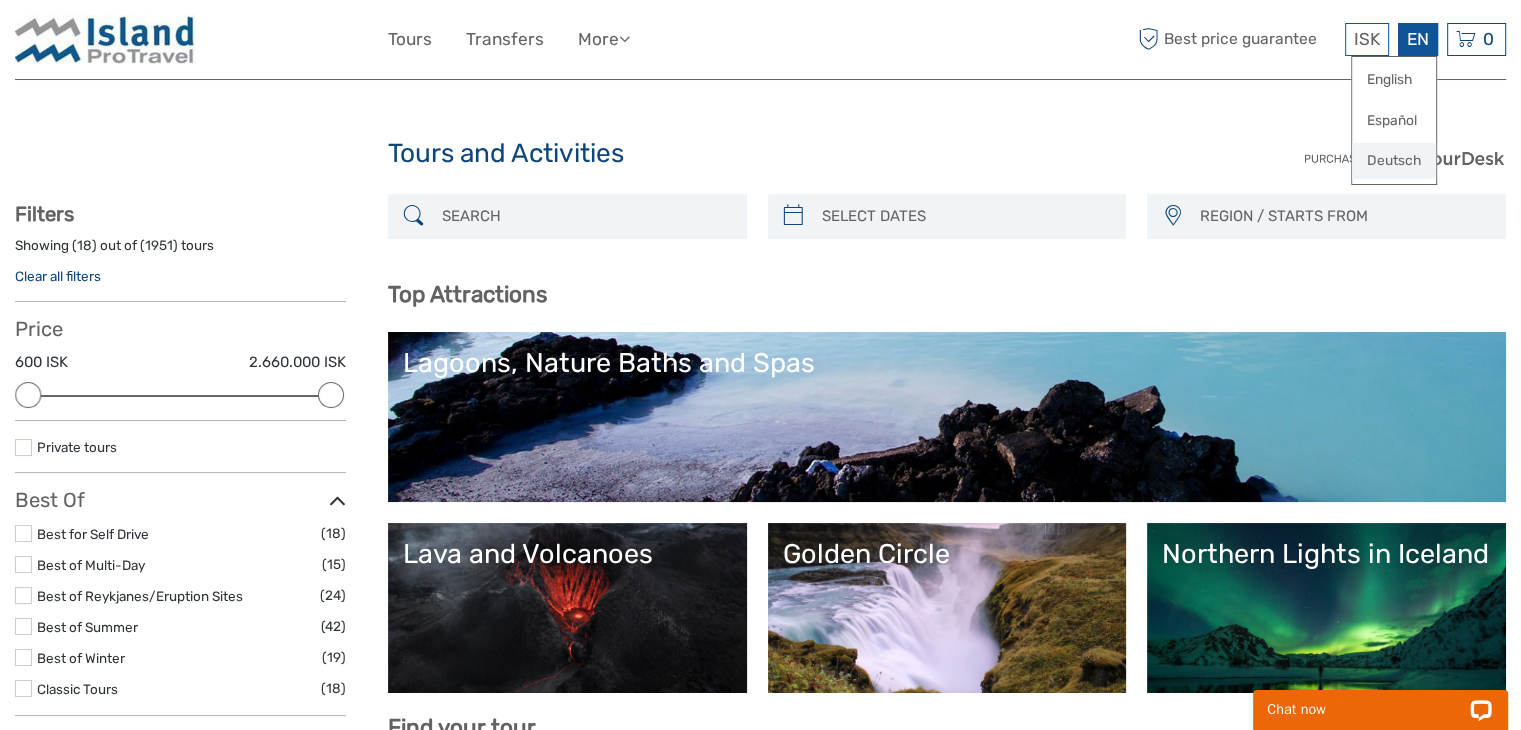 click on "Deutsch" at bounding box center (1394, 161) 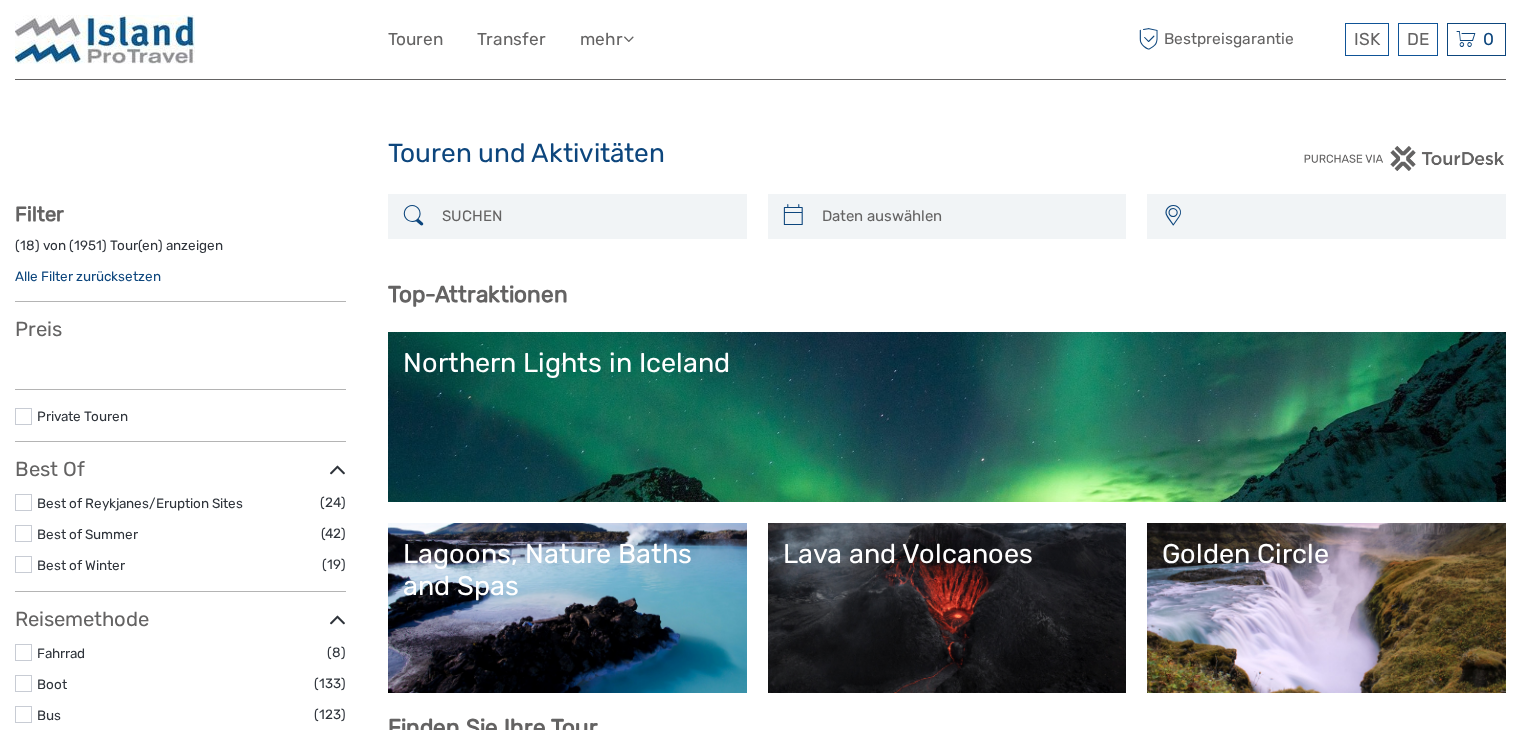 select 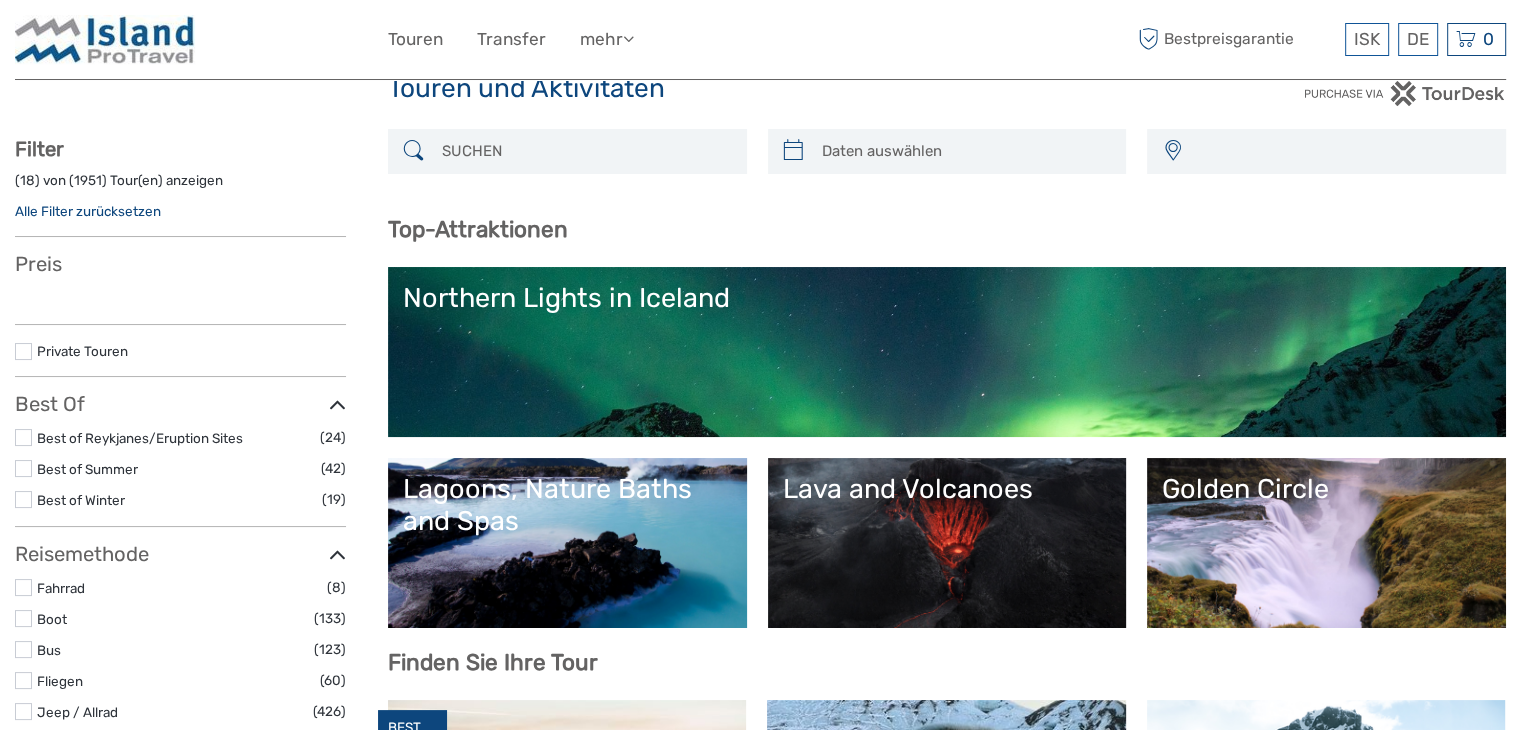 scroll, scrollTop: 100, scrollLeft: 0, axis: vertical 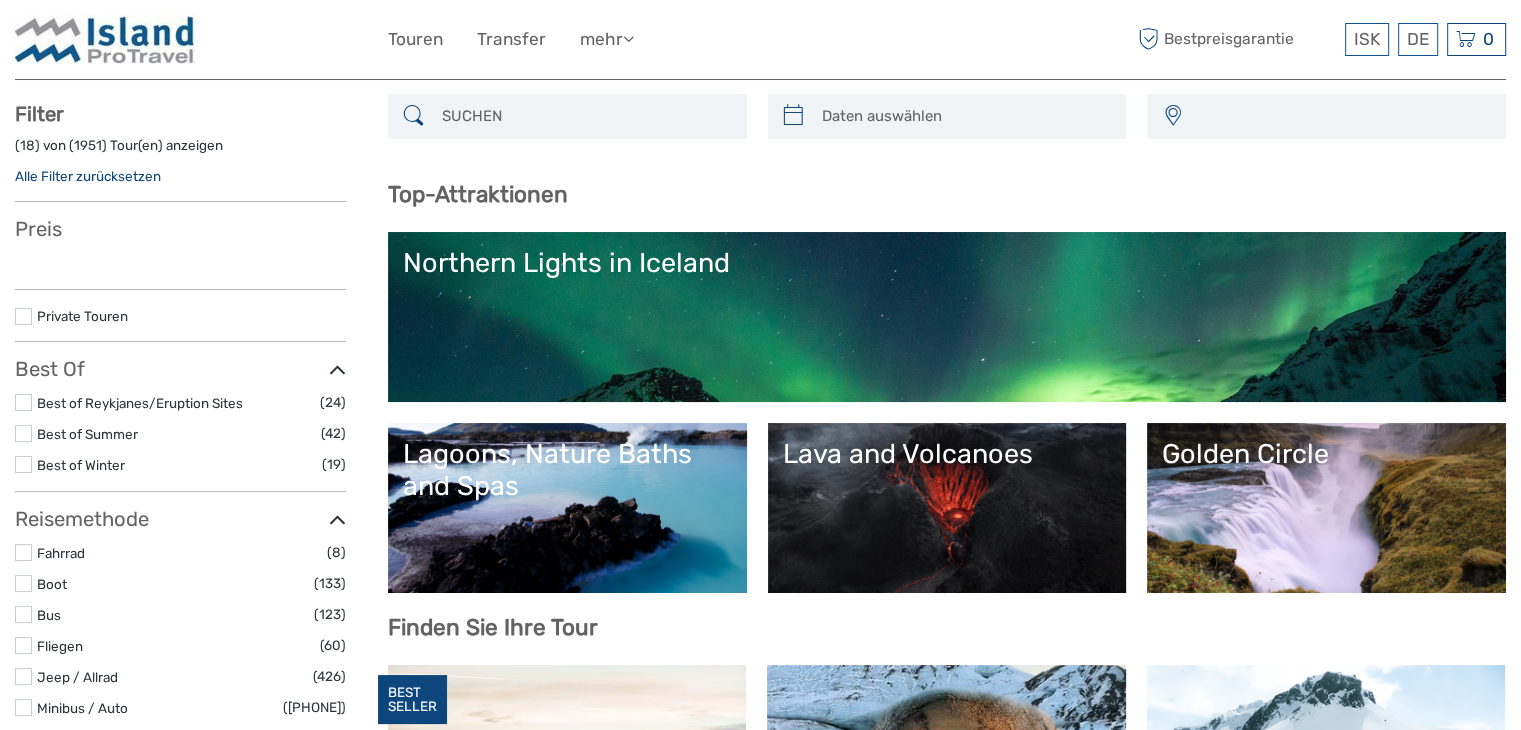 select 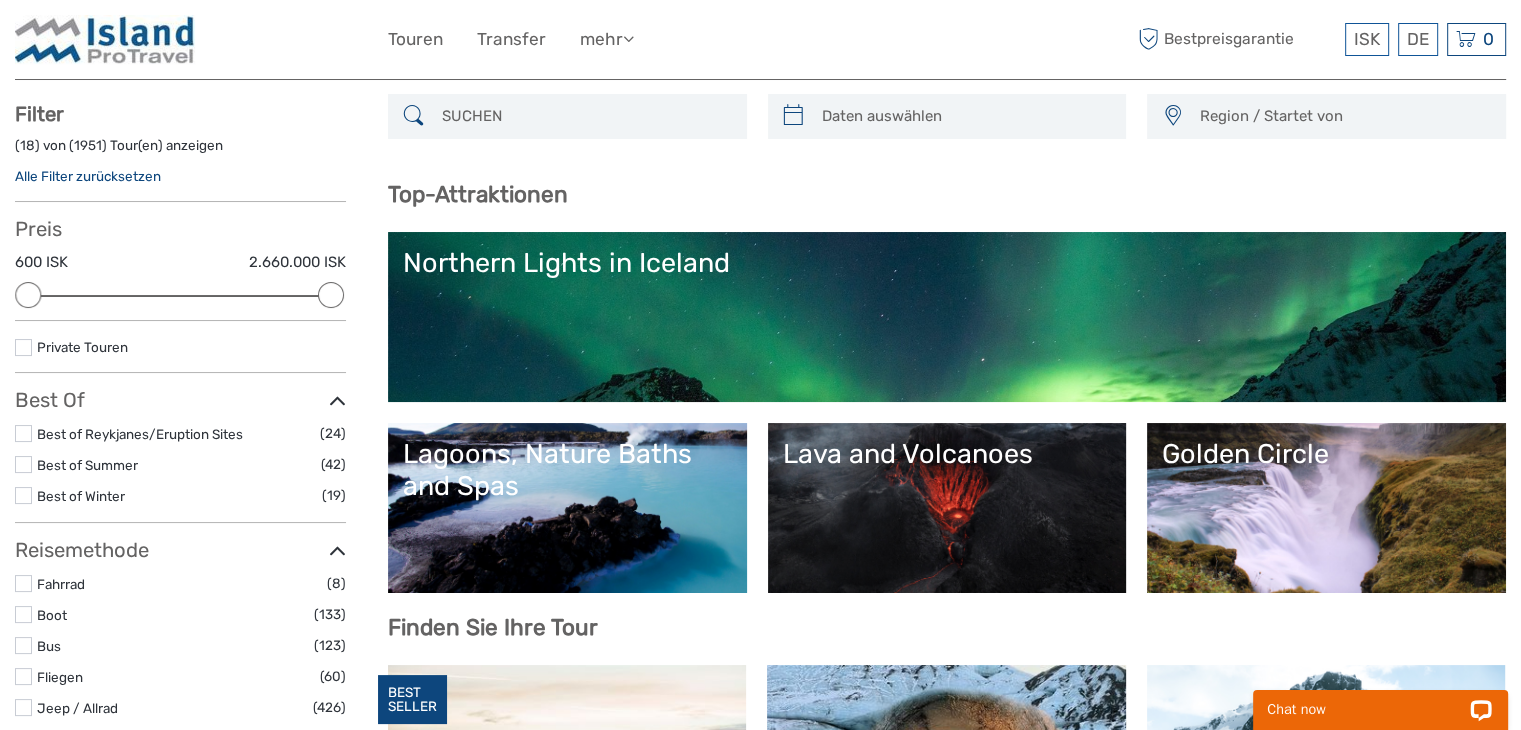scroll, scrollTop: 0, scrollLeft: 0, axis: both 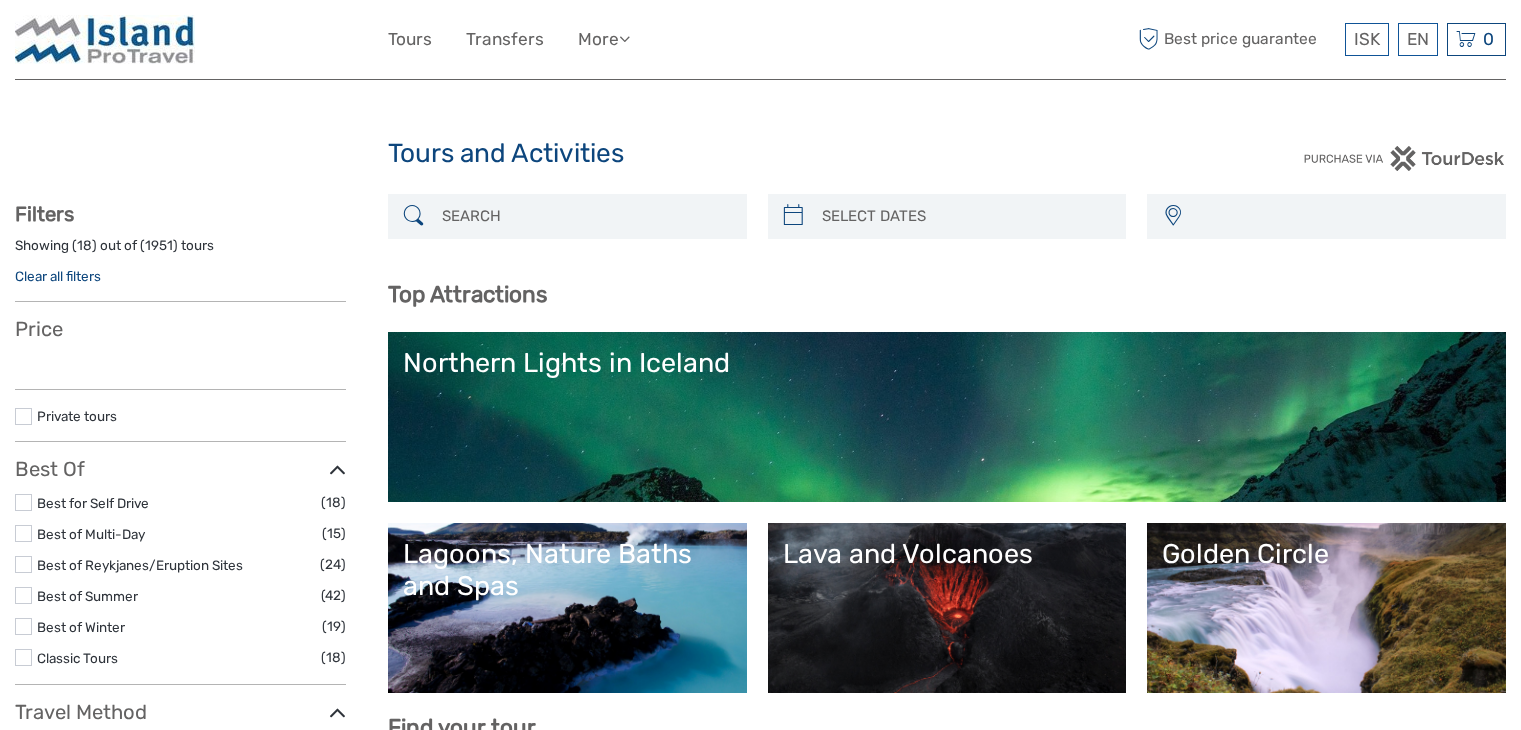 select 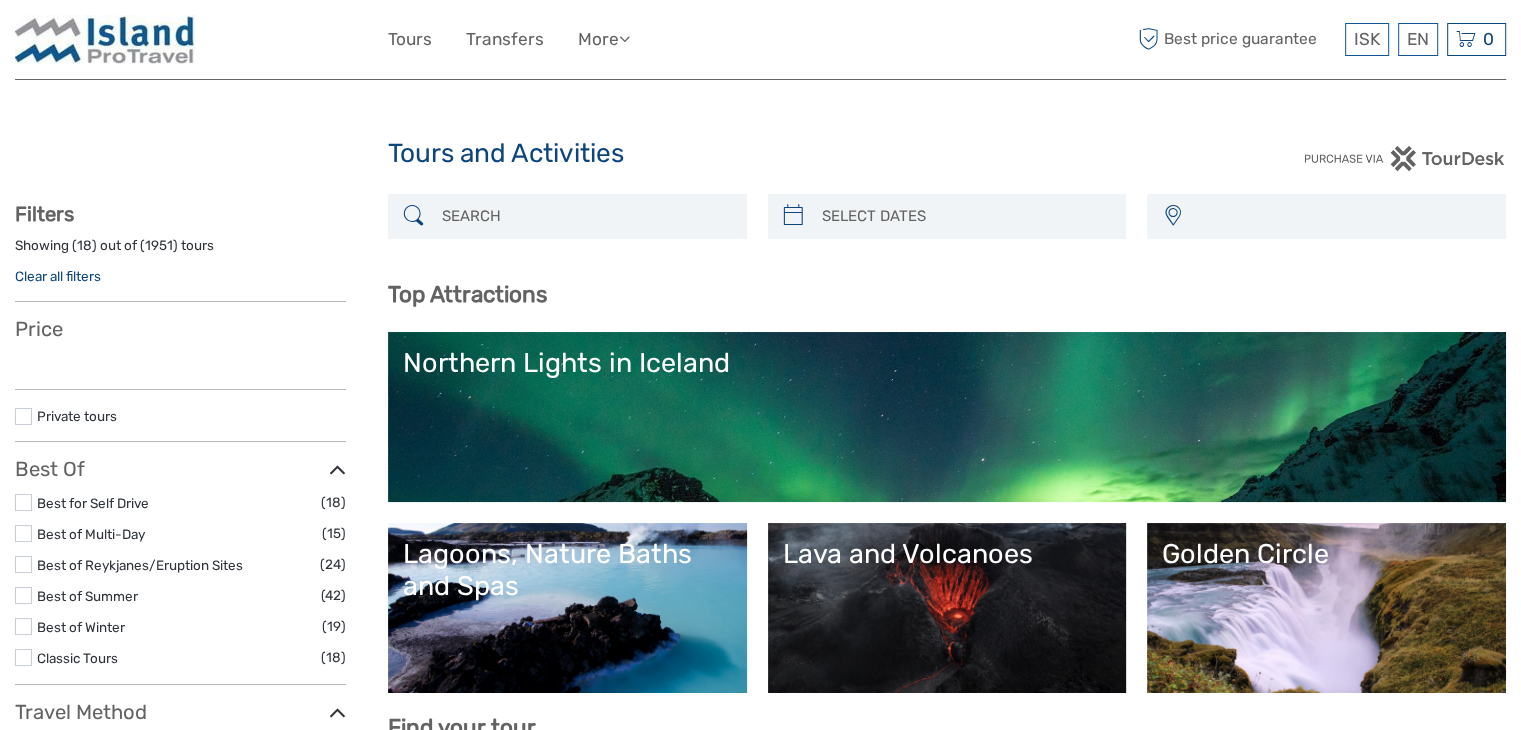 scroll, scrollTop: 0, scrollLeft: 0, axis: both 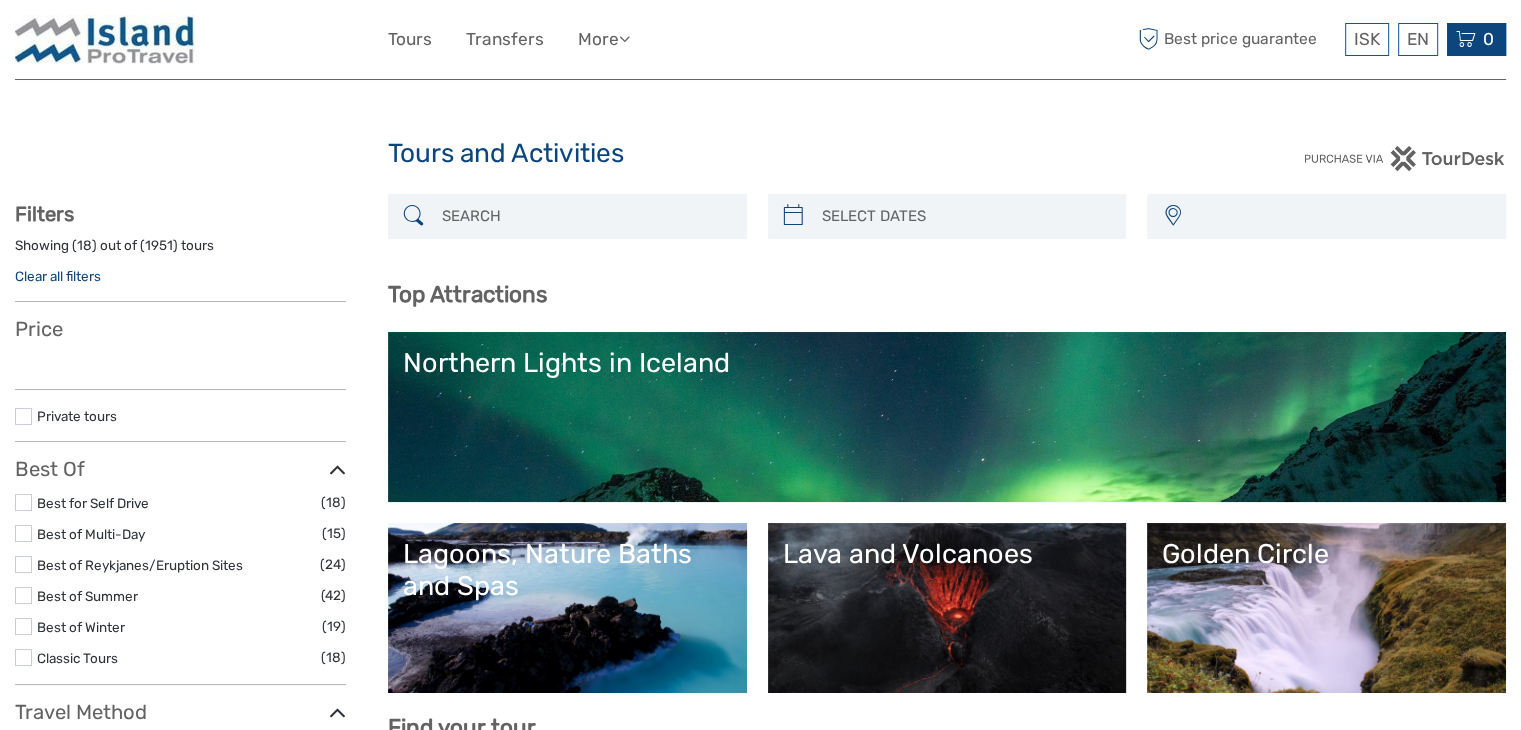 select 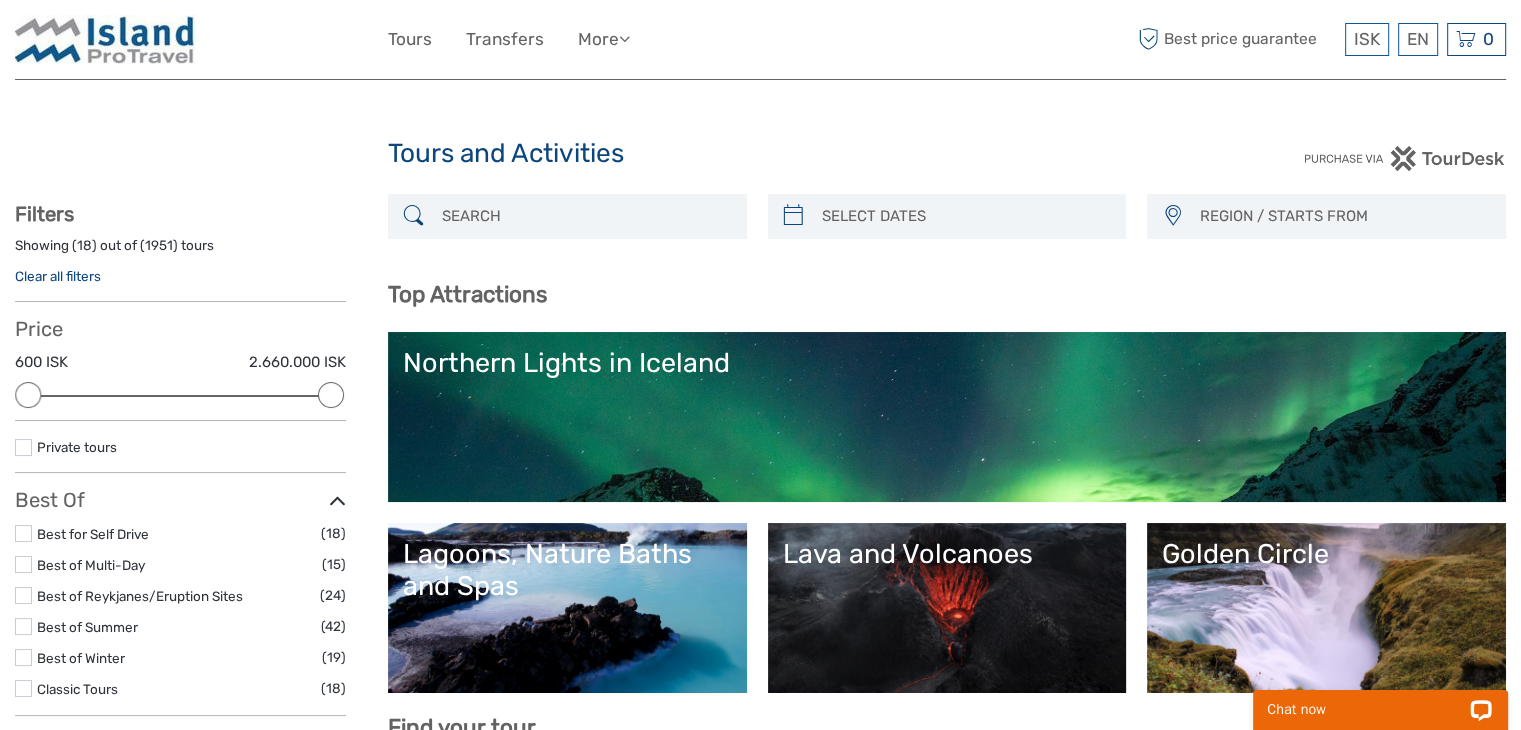 scroll, scrollTop: 0, scrollLeft: 0, axis: both 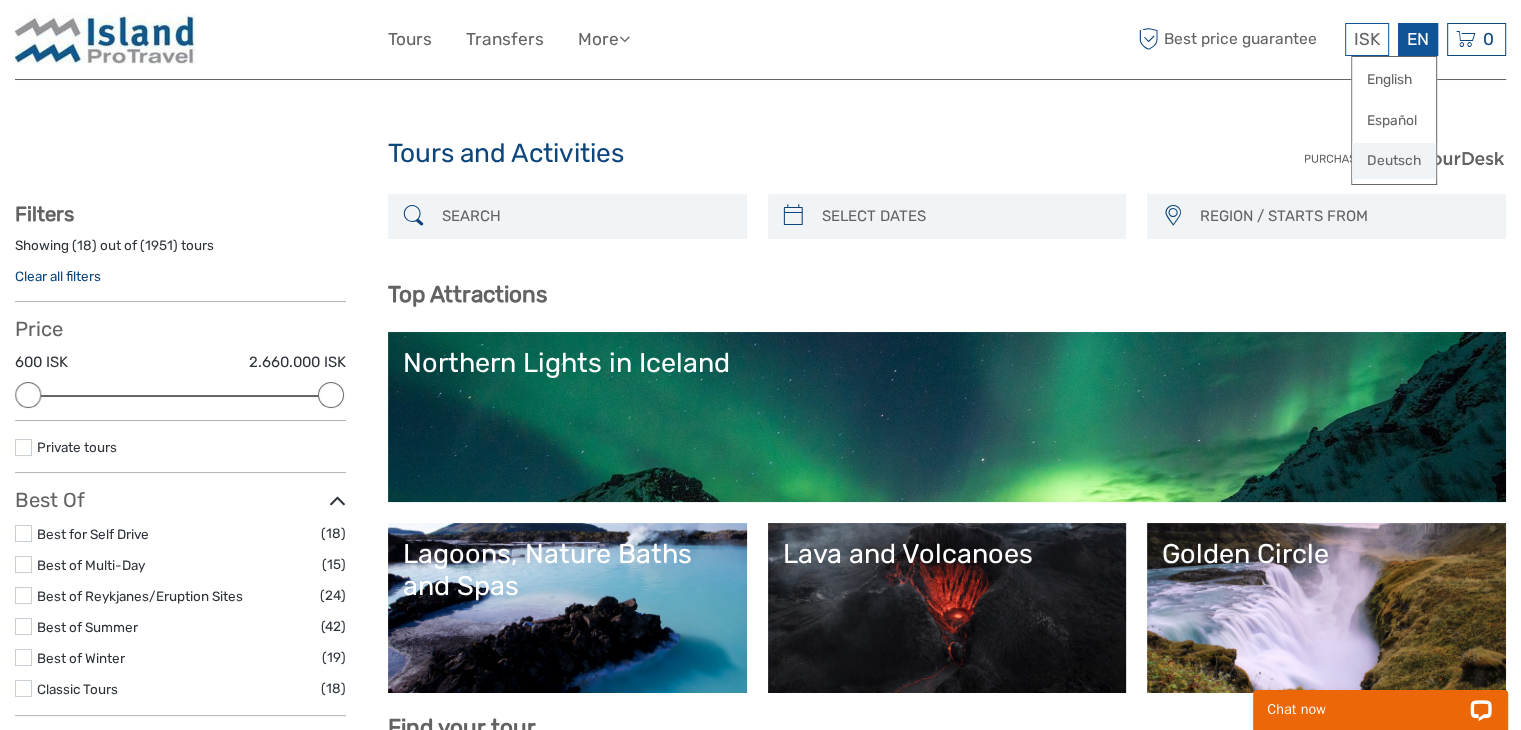 click on "Deutsch" at bounding box center [1394, 161] 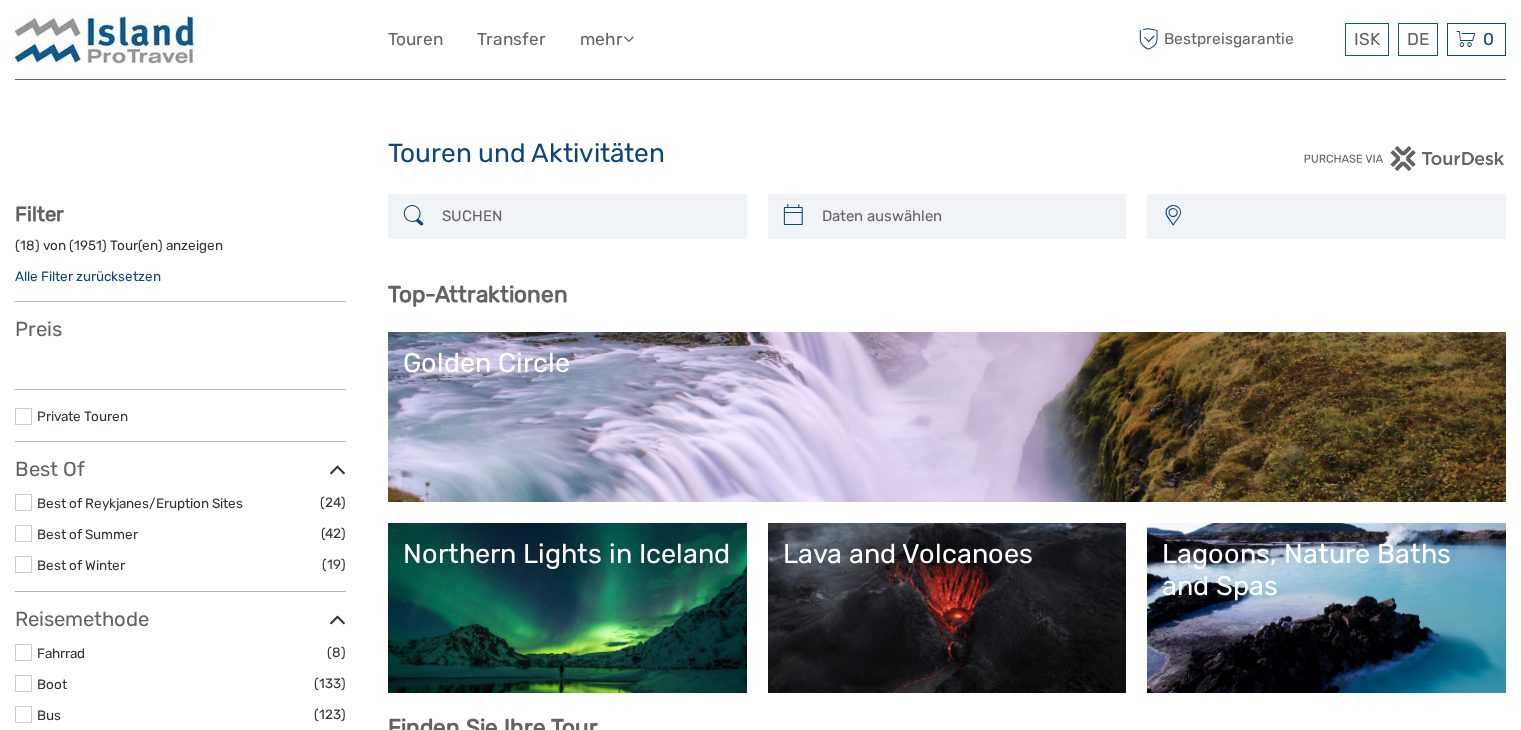 select 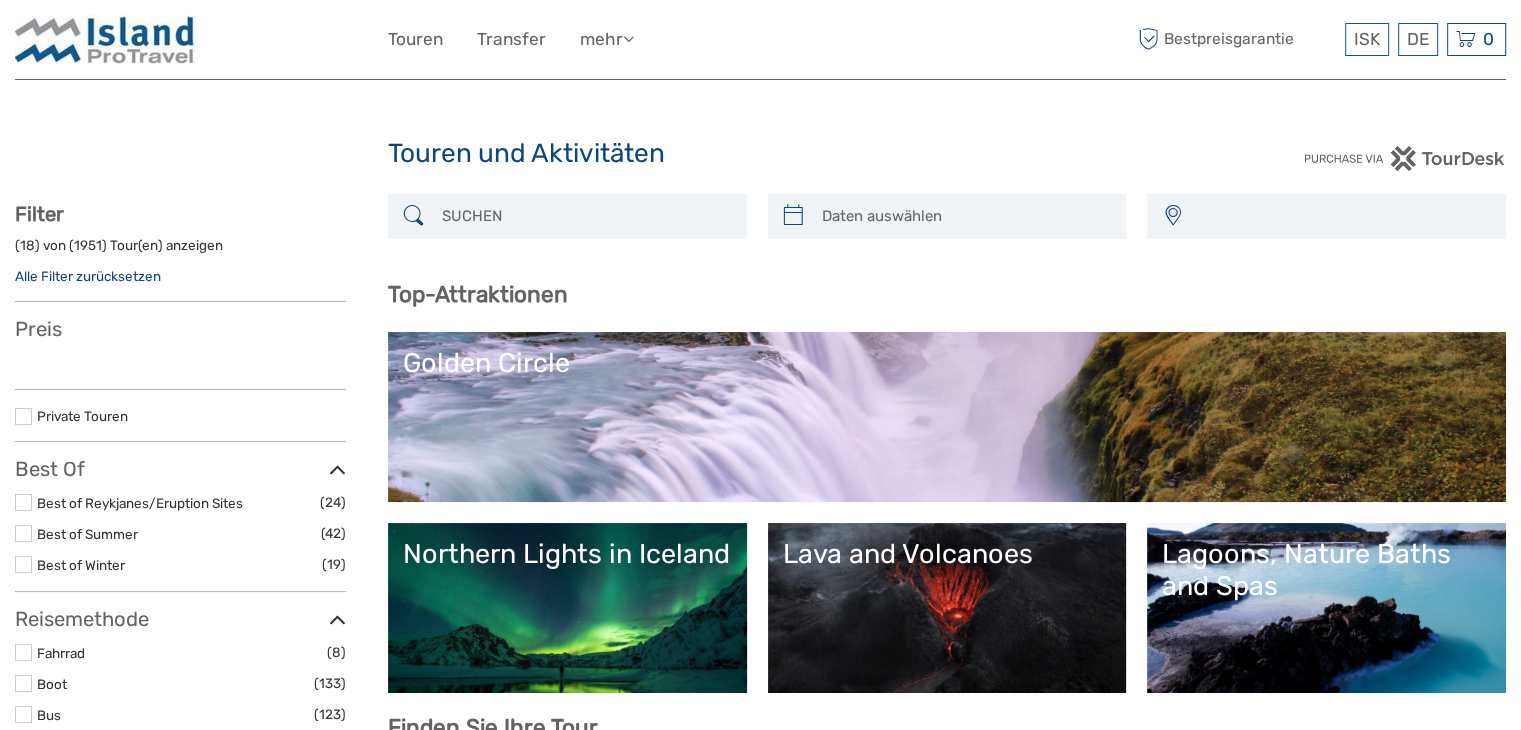 select 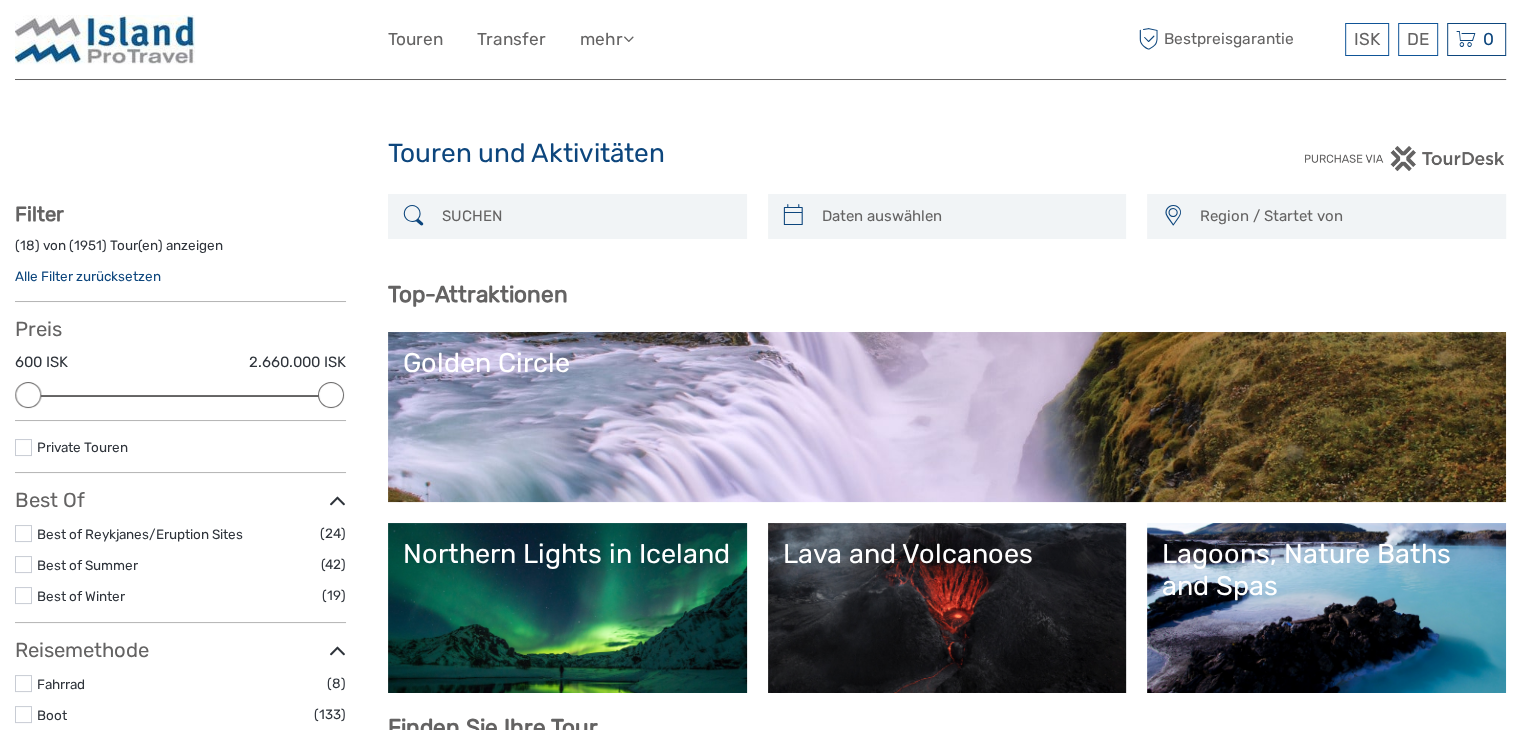scroll, scrollTop: 0, scrollLeft: 0, axis: both 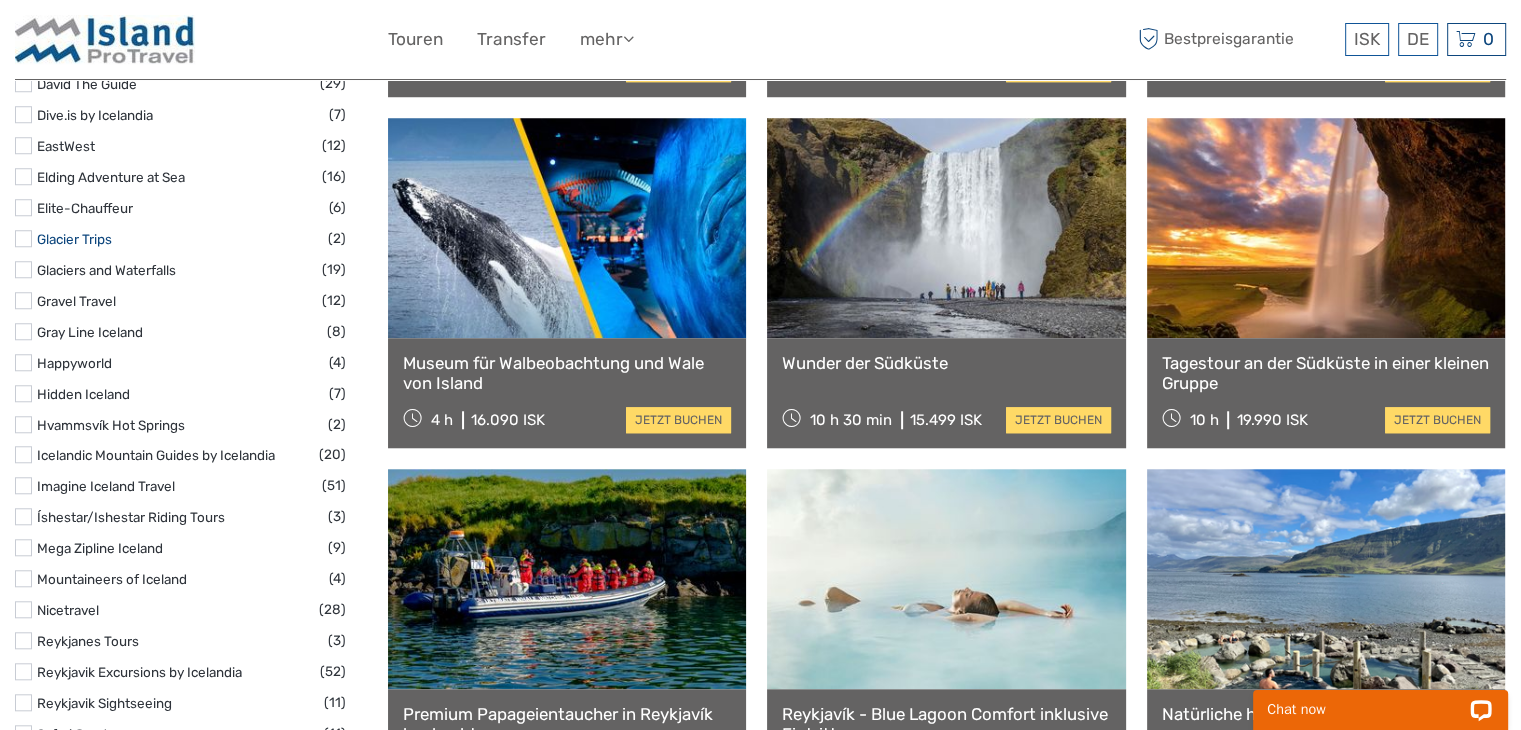 click on "Glacier Trips" at bounding box center [74, 239] 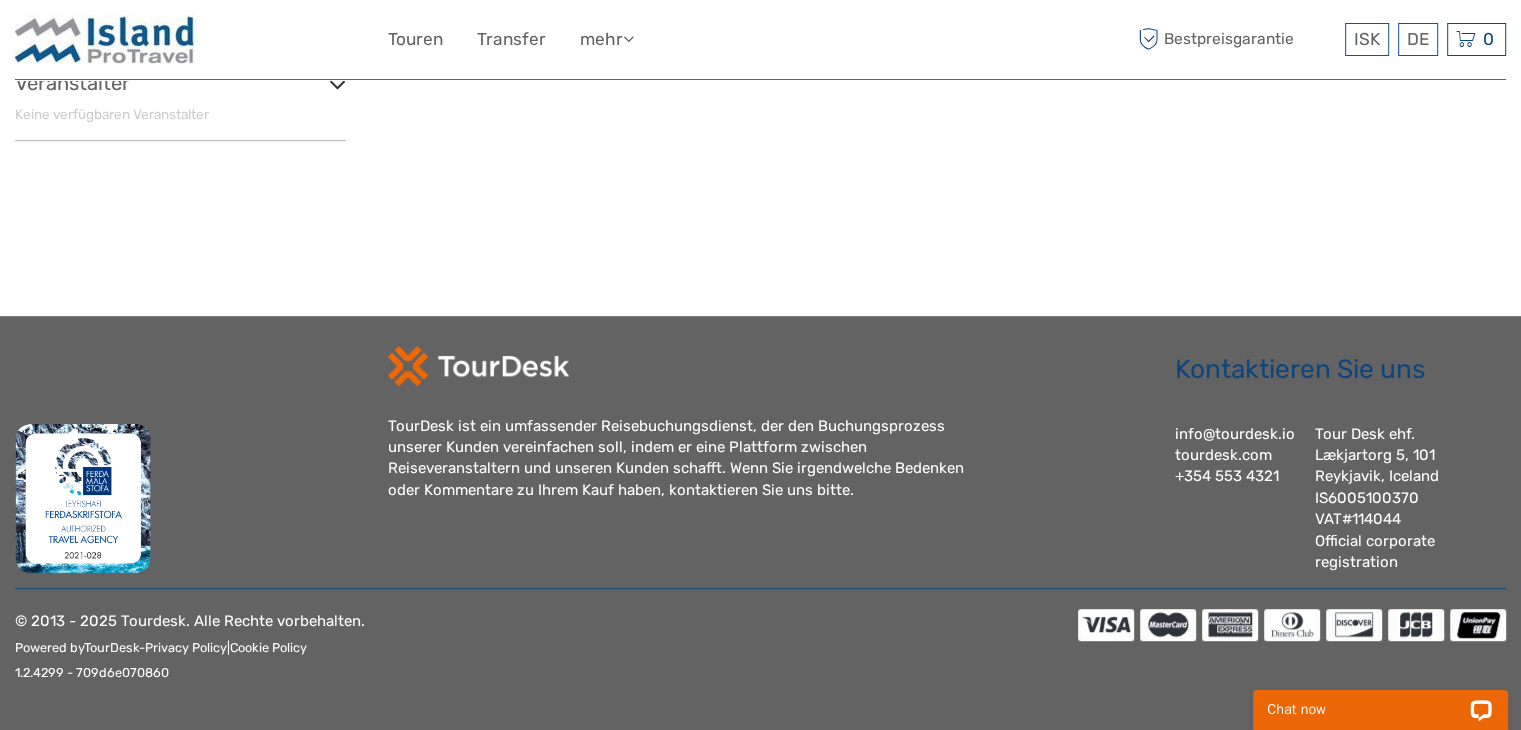 scroll, scrollTop: 113, scrollLeft: 0, axis: vertical 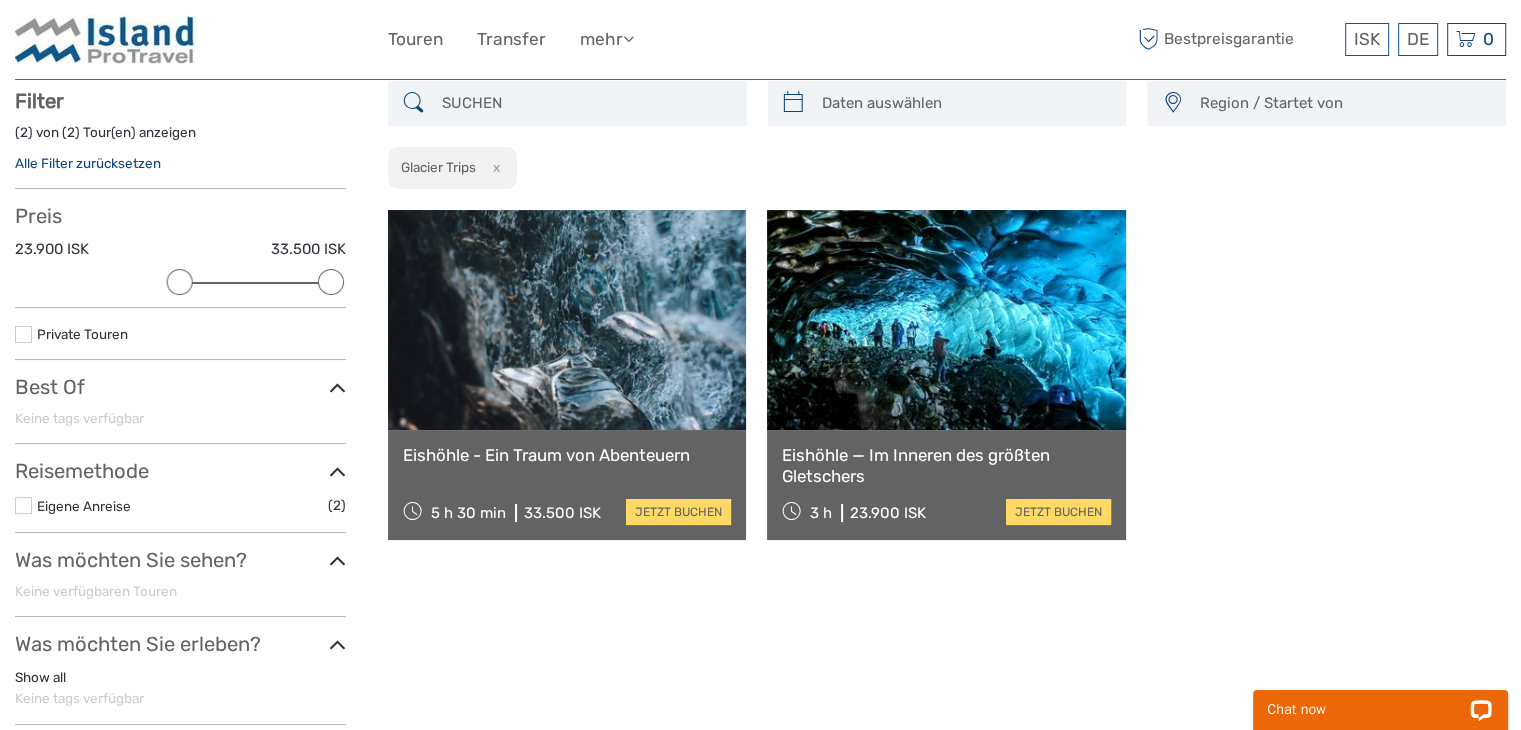 click at bounding box center (946, 320) 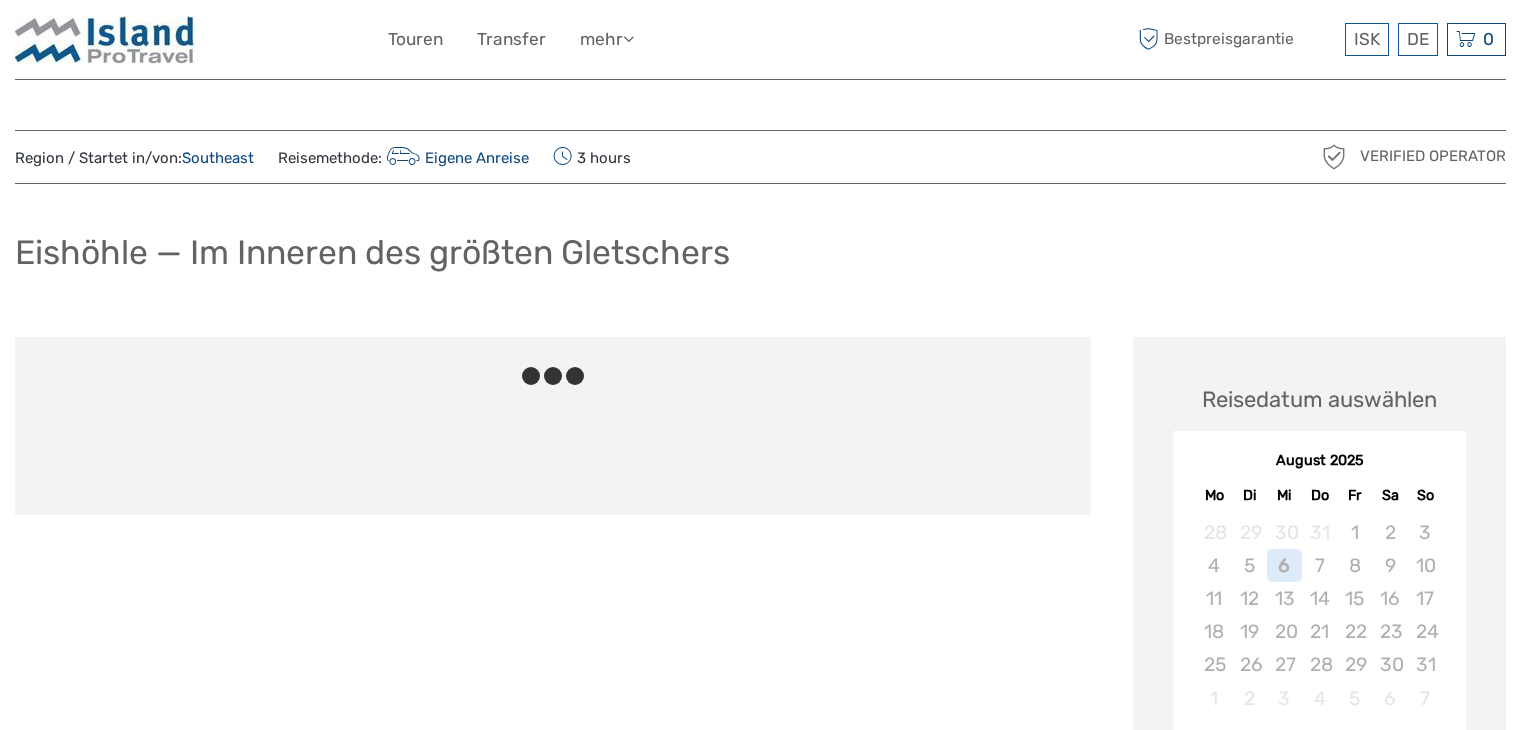 scroll, scrollTop: 0, scrollLeft: 0, axis: both 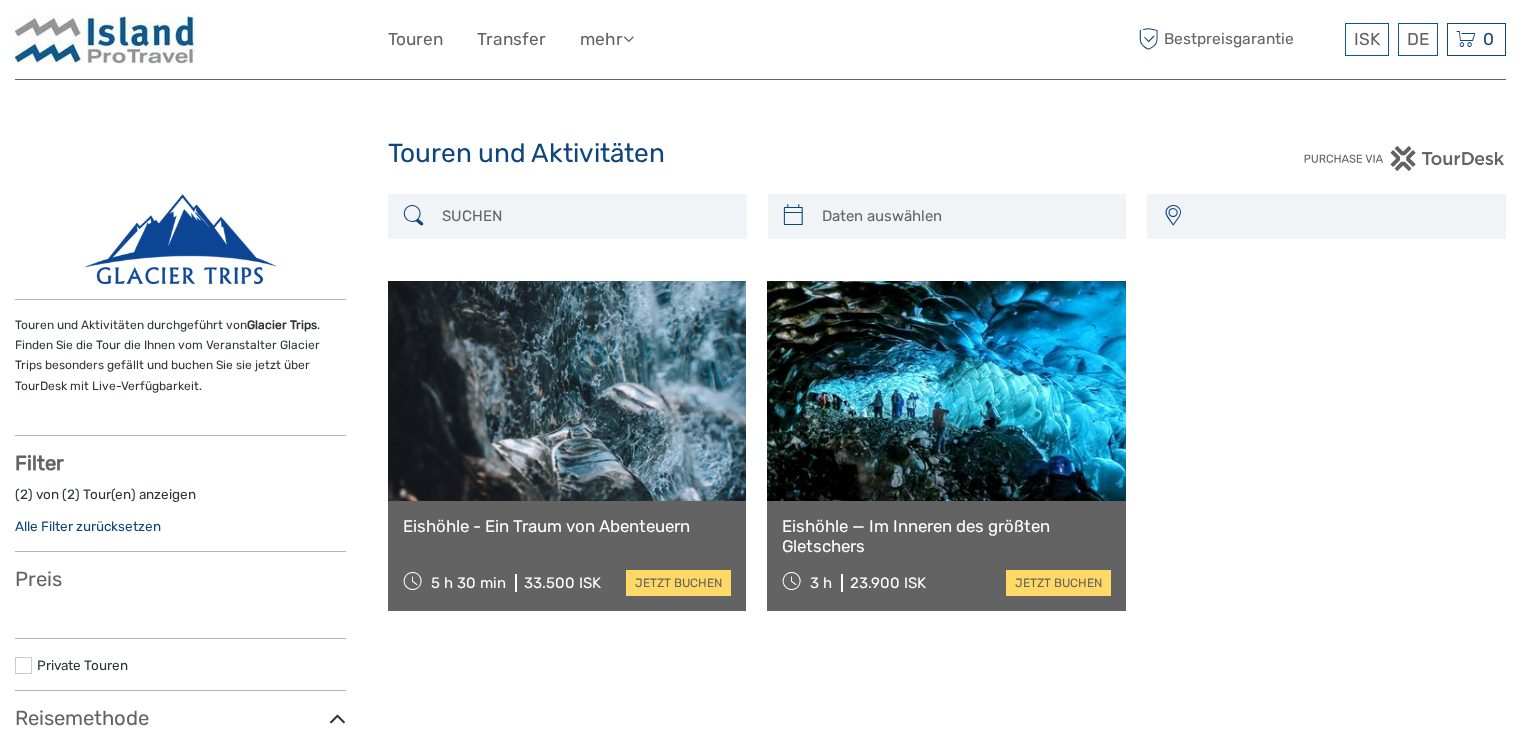select 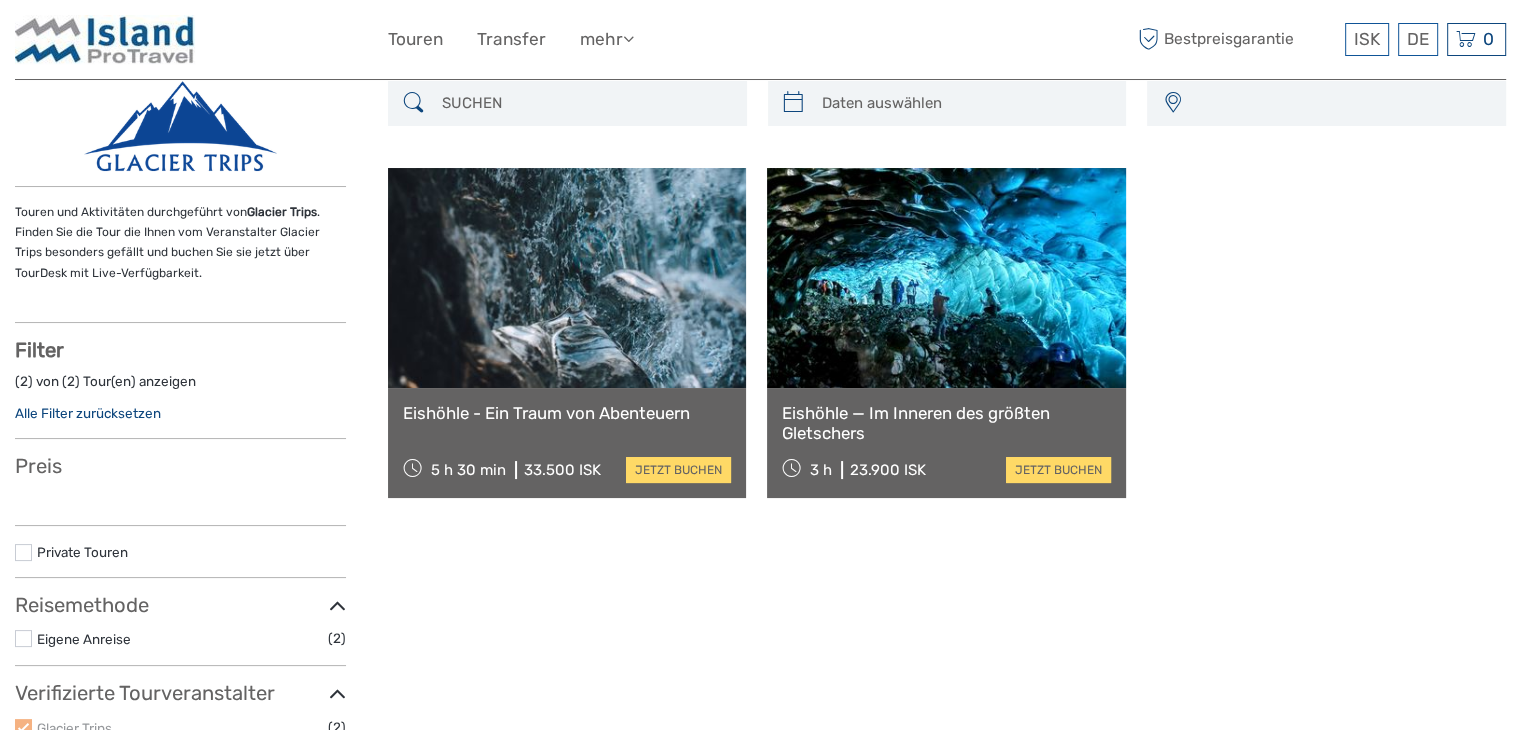 select 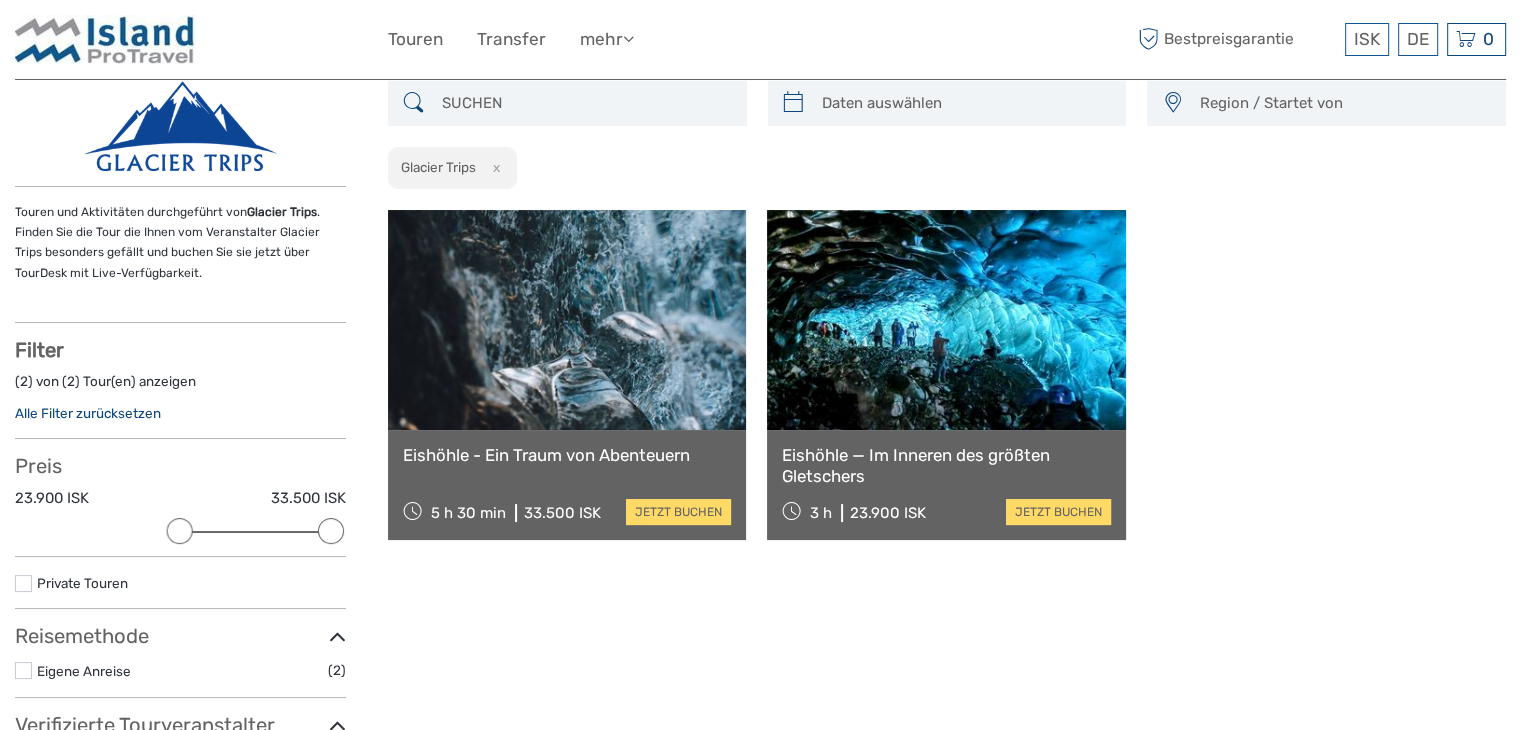 scroll, scrollTop: 0, scrollLeft: 0, axis: both 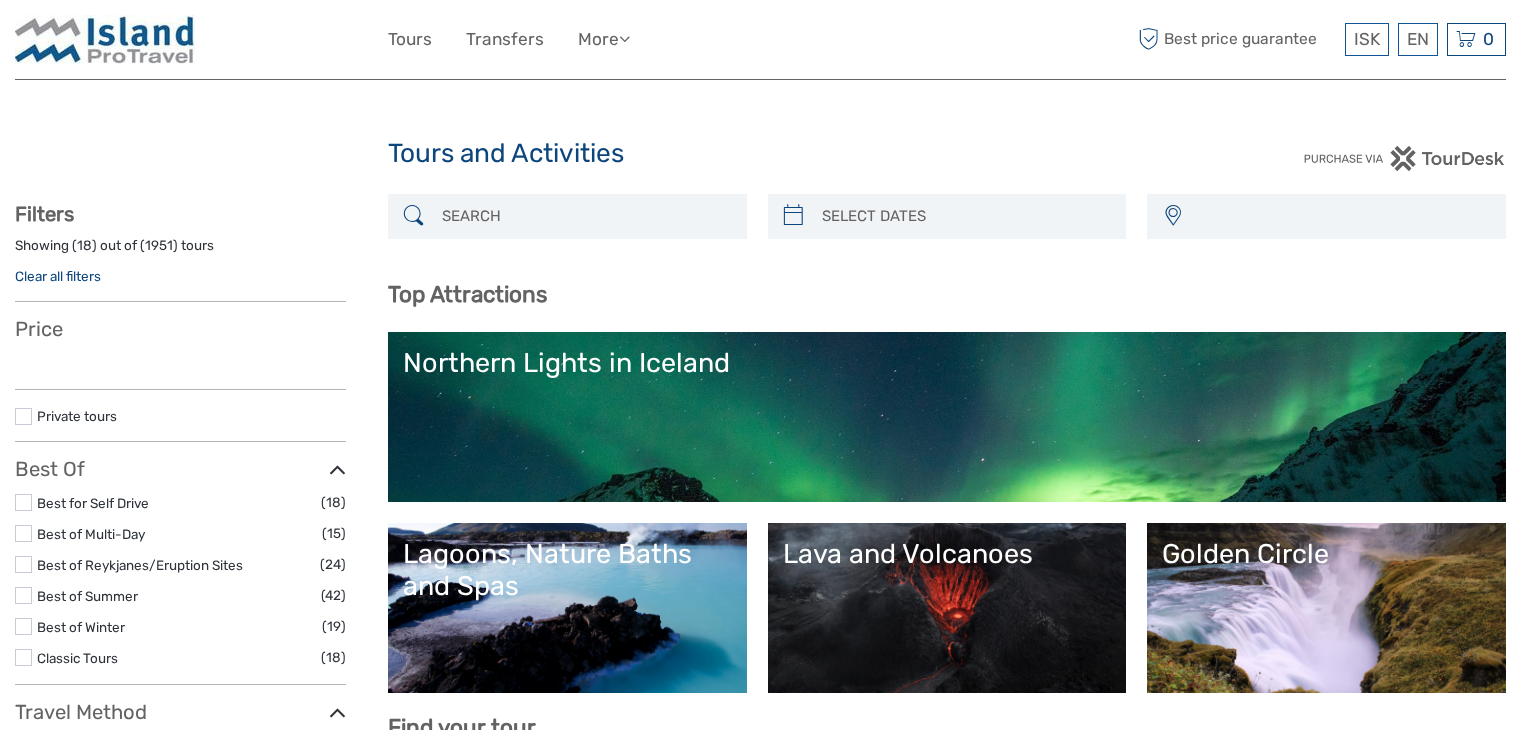 select 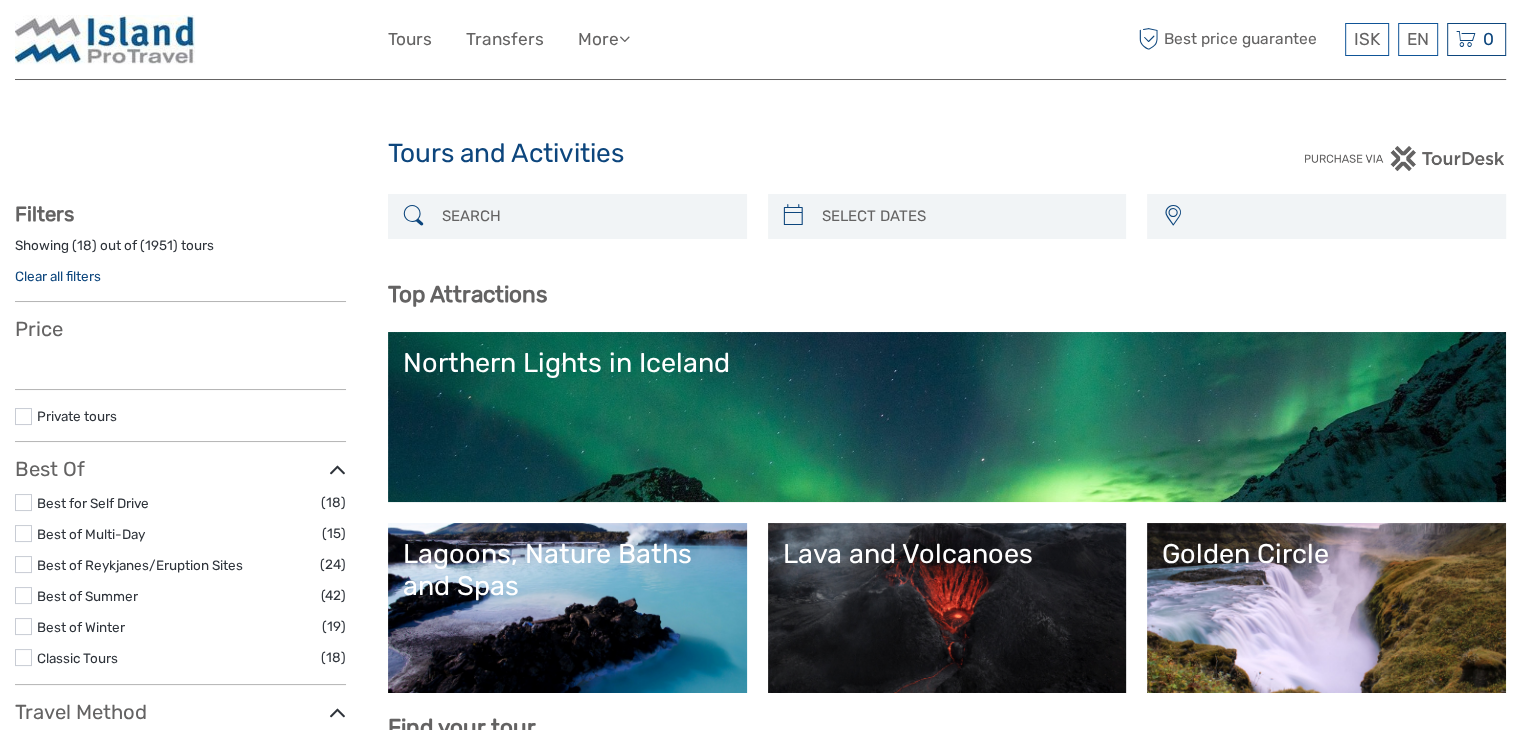 select 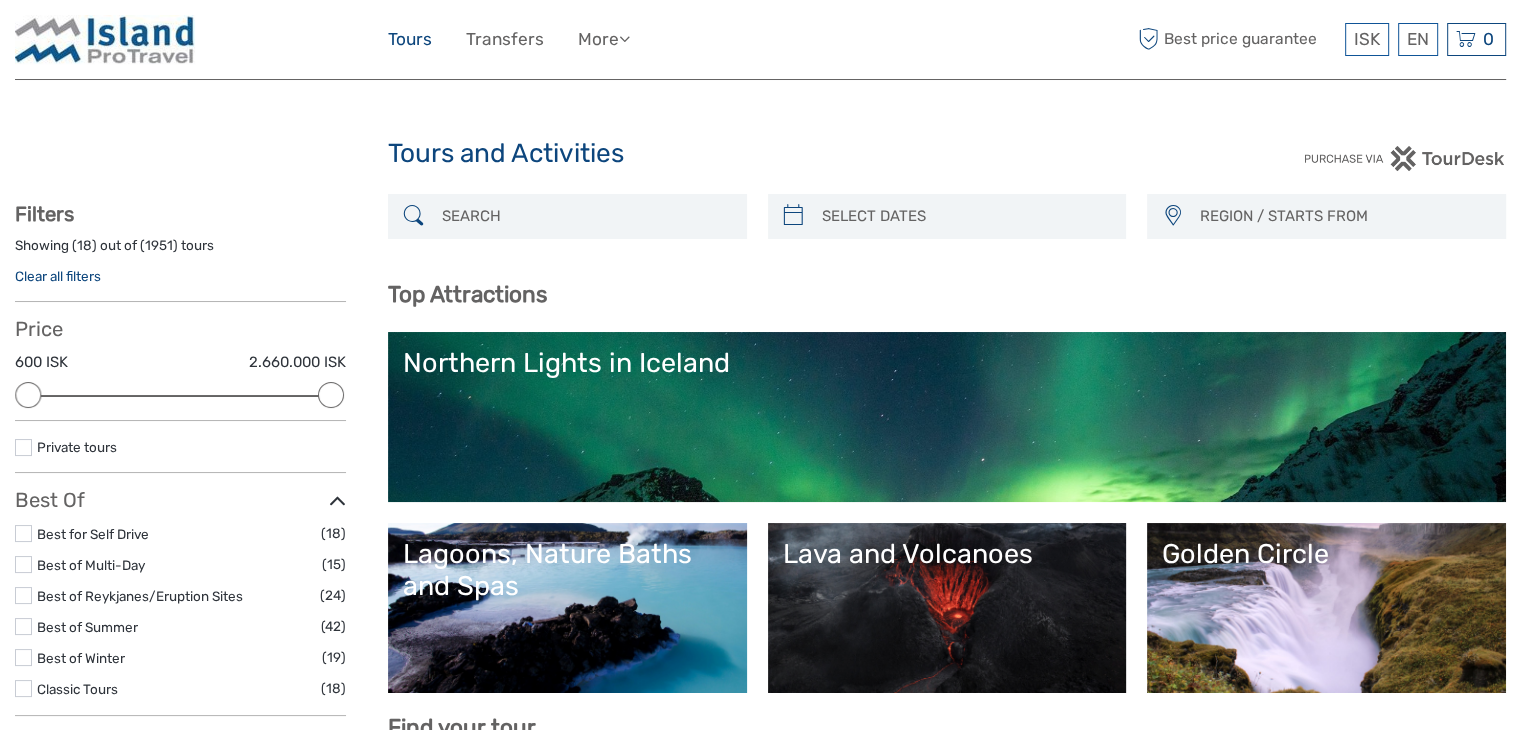 scroll, scrollTop: 0, scrollLeft: 0, axis: both 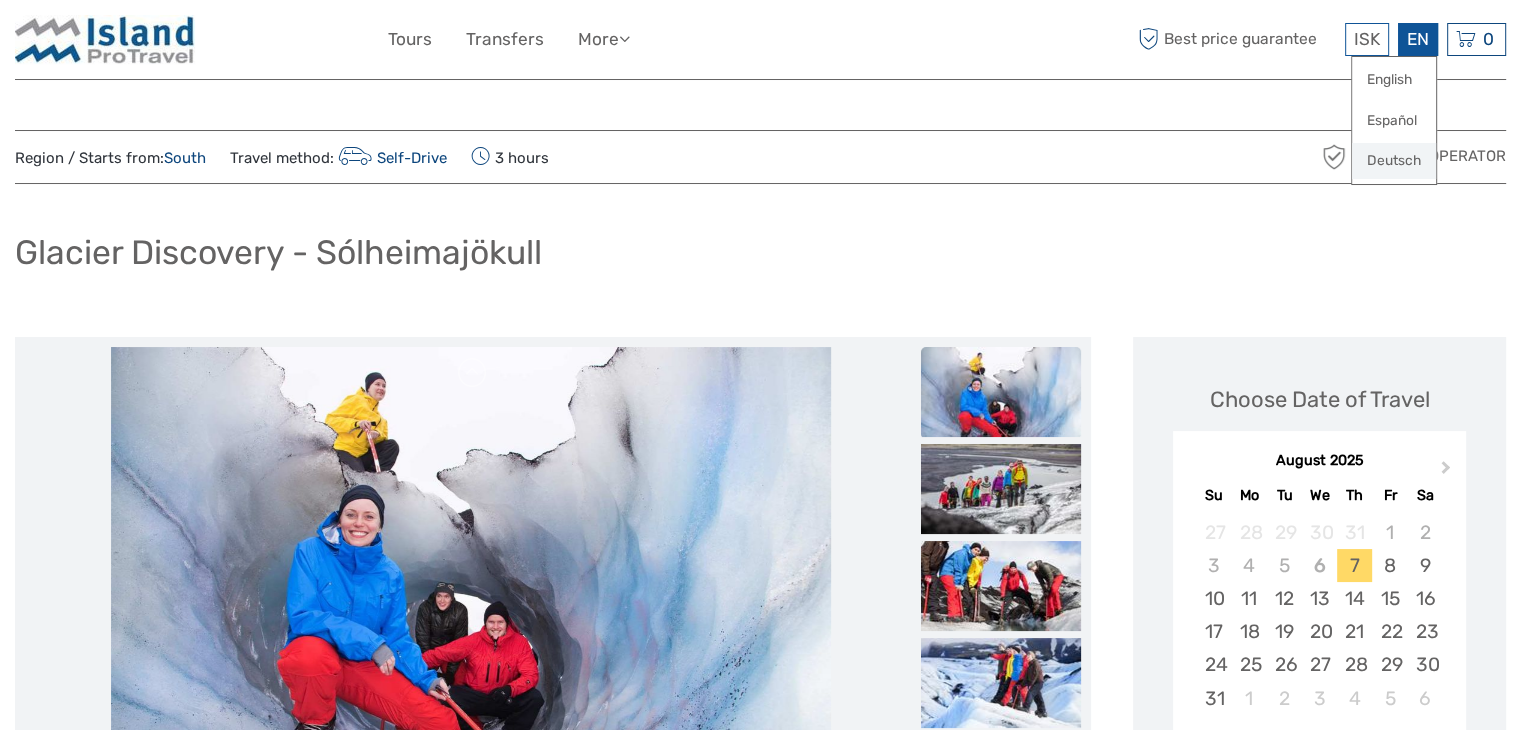 click on "Deutsch" at bounding box center (1394, 161) 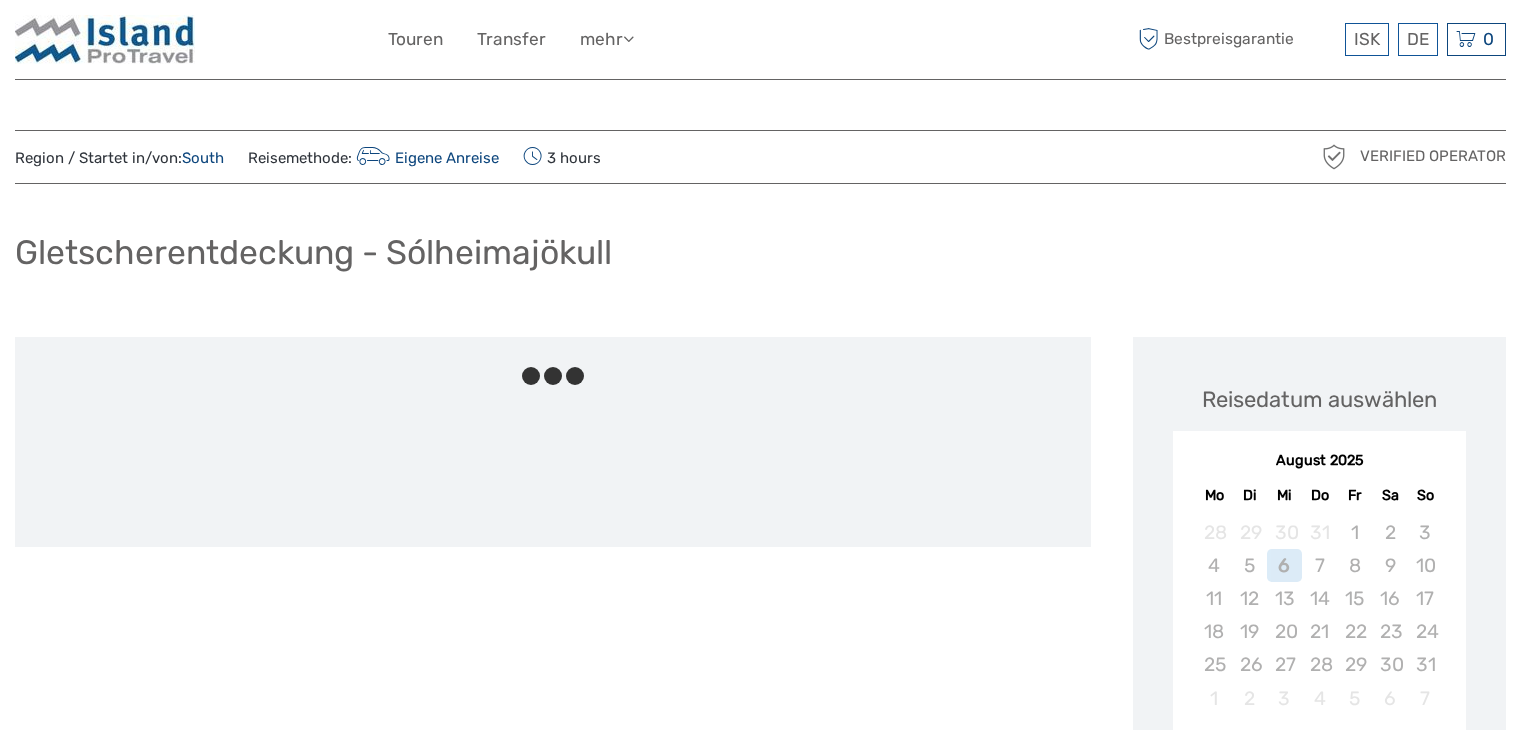 scroll, scrollTop: 0, scrollLeft: 0, axis: both 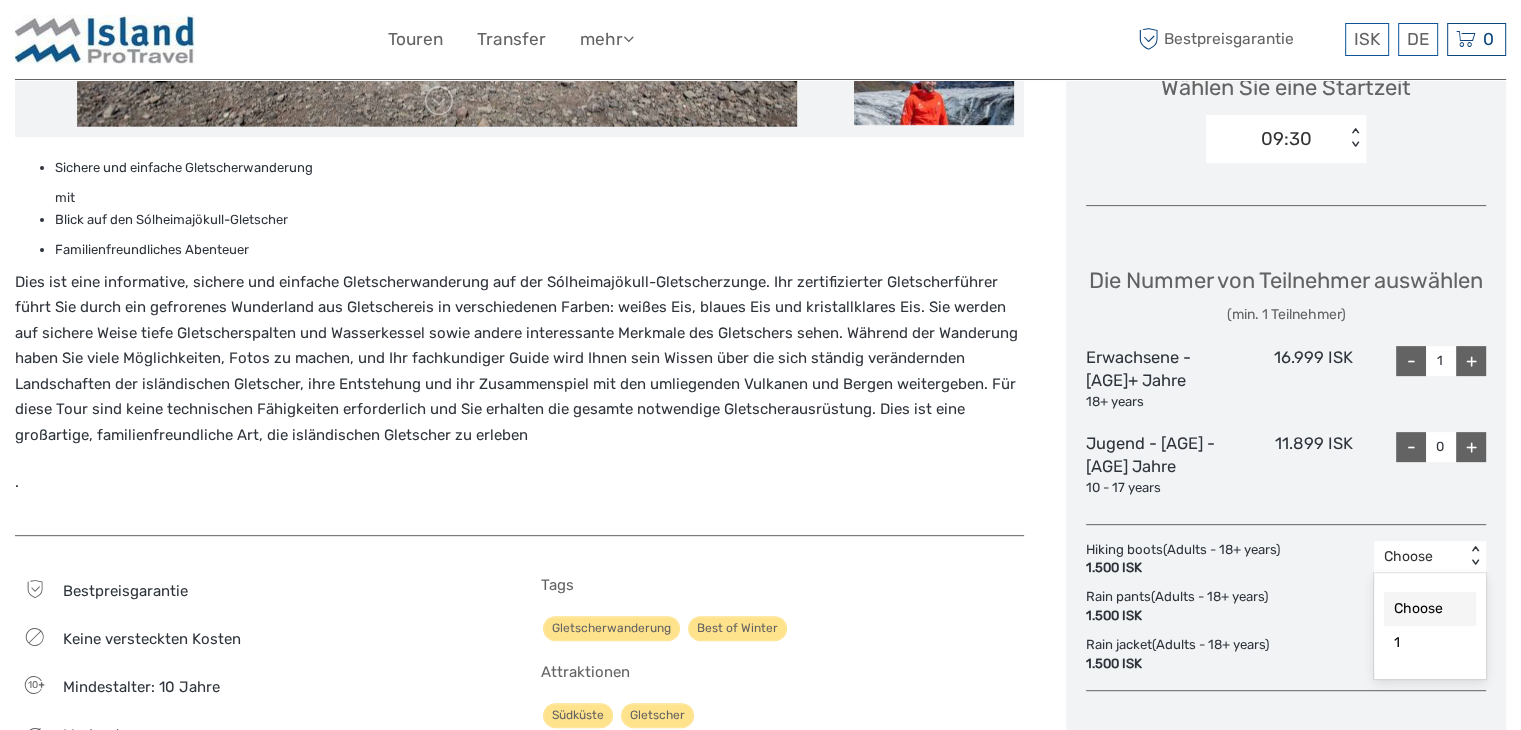 click on "< >" at bounding box center [1475, 556] 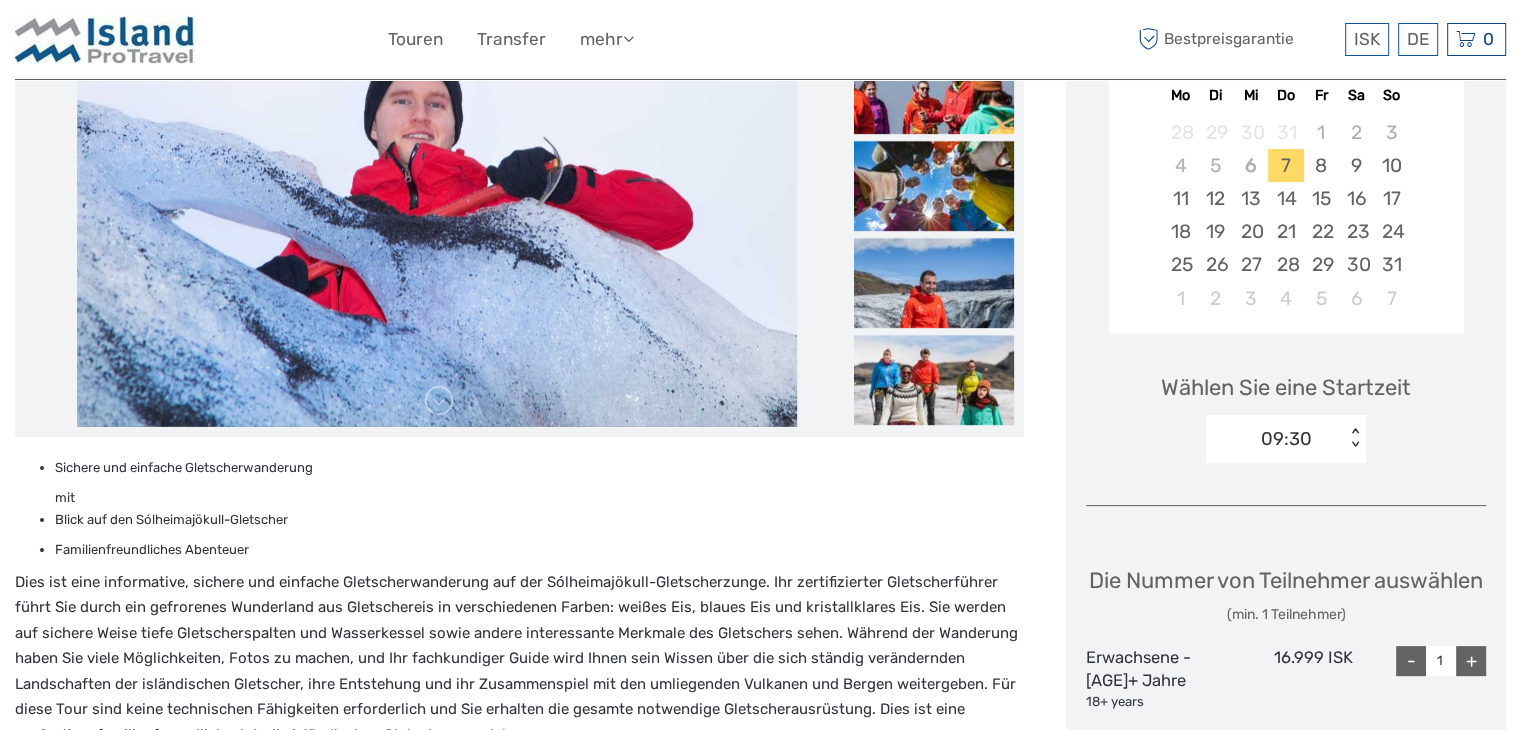 scroll, scrollTop: 0, scrollLeft: 0, axis: both 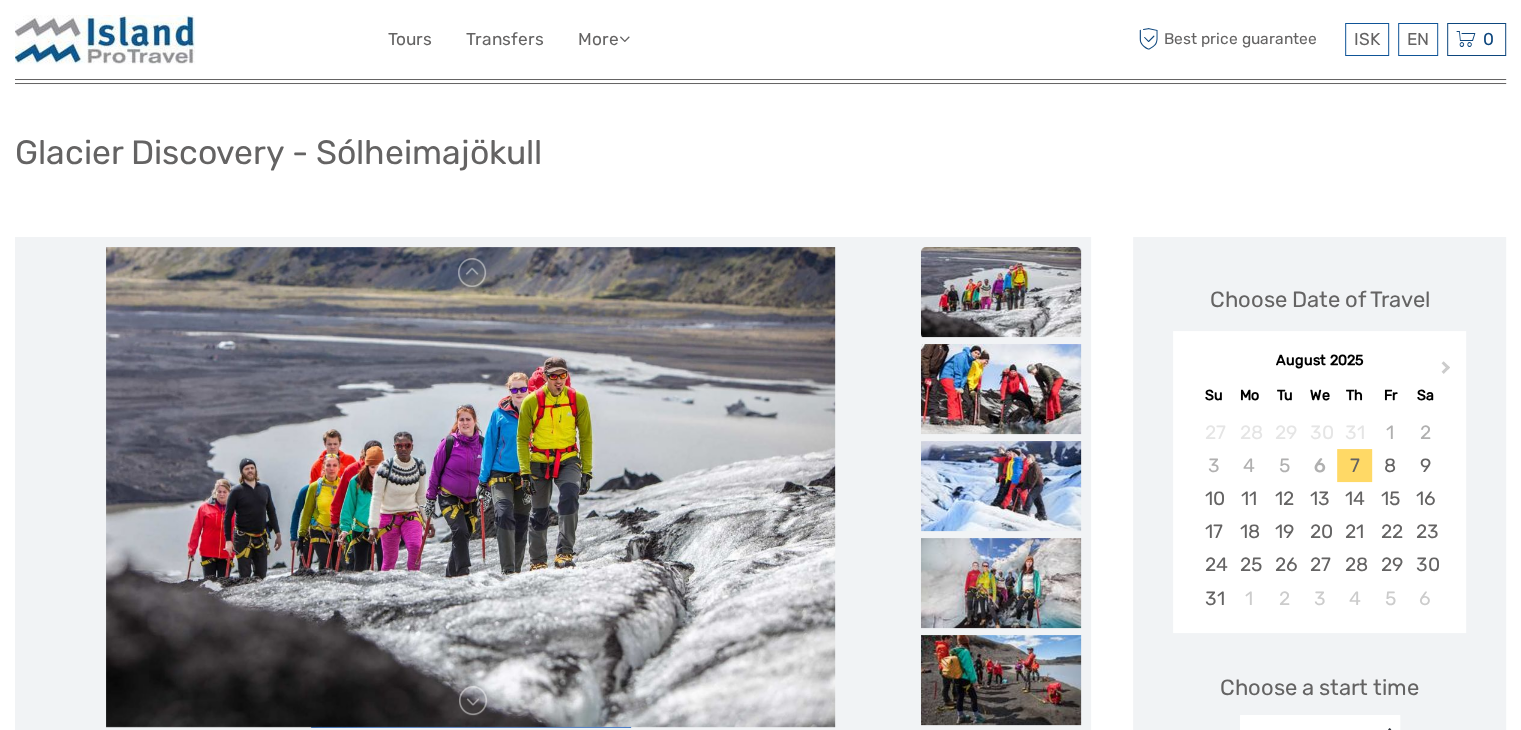 click at bounding box center [470, 487] 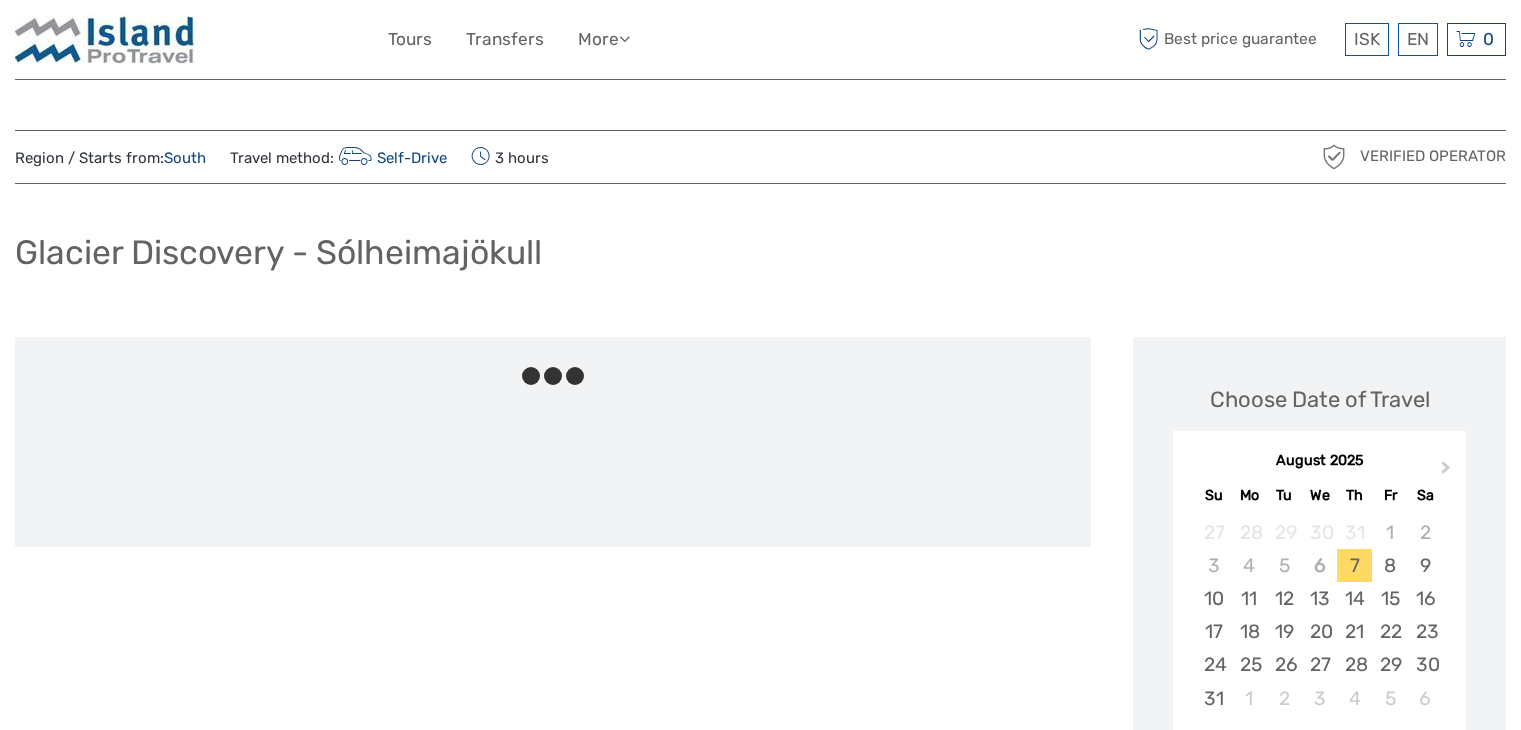 scroll, scrollTop: 0, scrollLeft: 0, axis: both 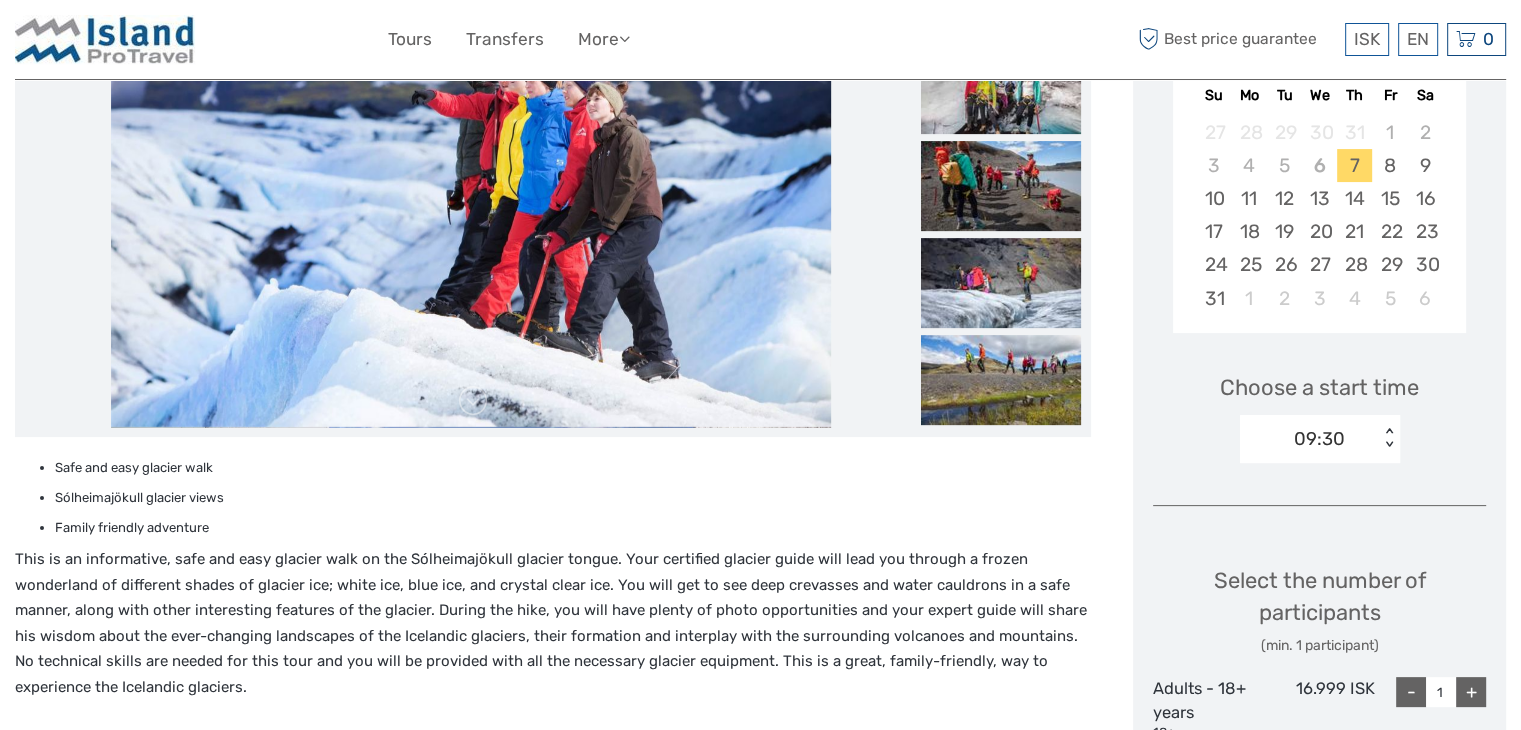 click on "< >" at bounding box center (1389, 438) 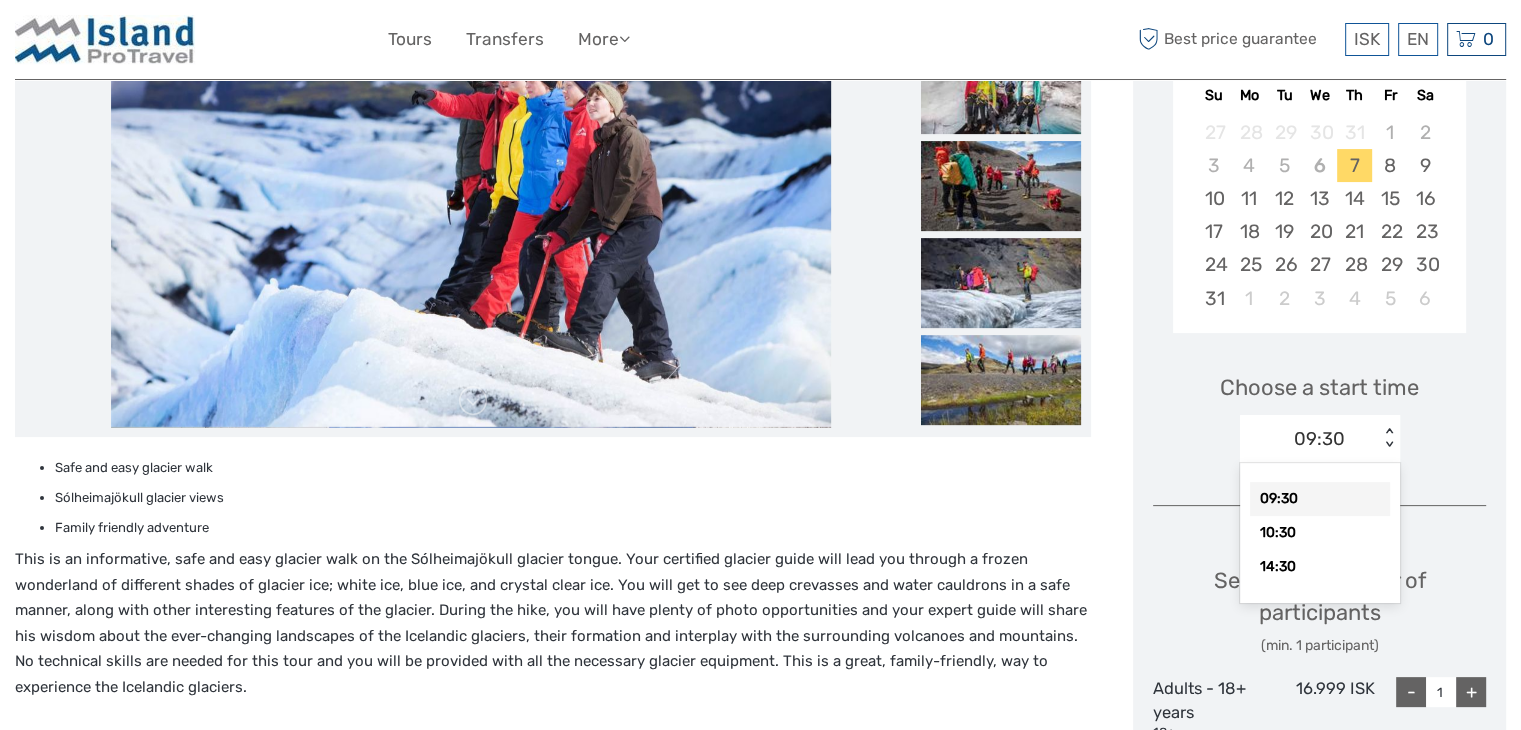 click on "< >" at bounding box center (1389, 438) 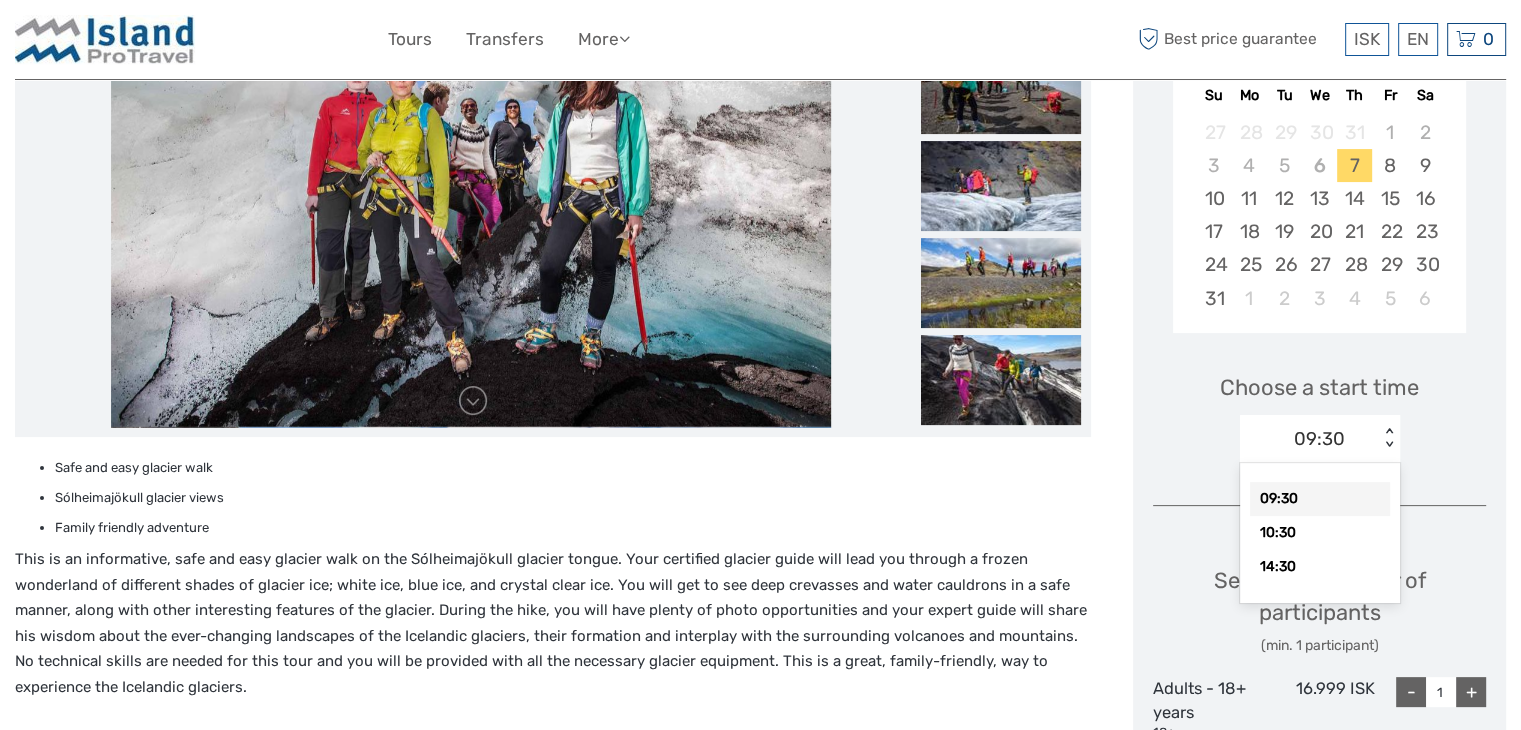click on "09:30" at bounding box center [1320, 499] 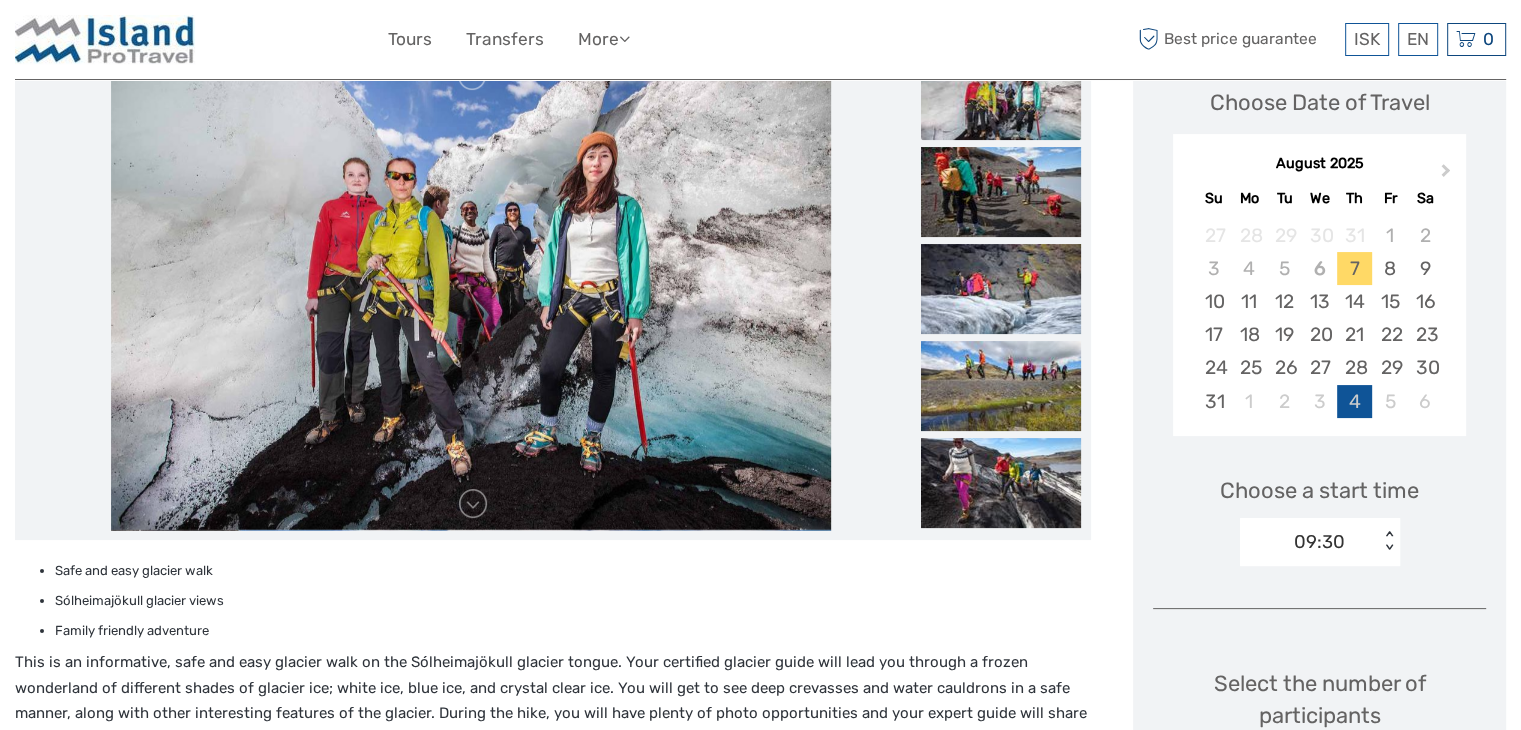 scroll, scrollTop: 200, scrollLeft: 0, axis: vertical 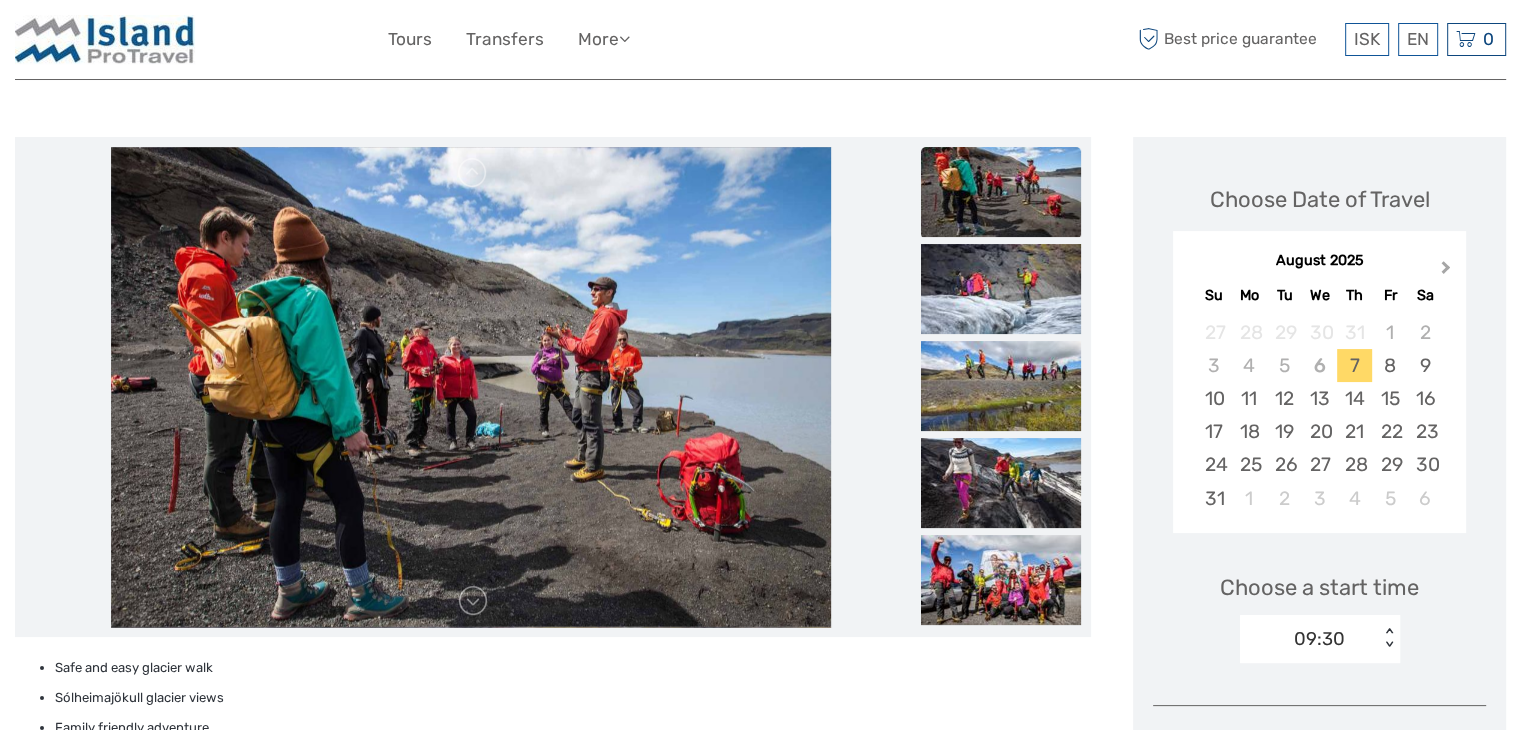 click on "Next Month" at bounding box center (1446, 271) 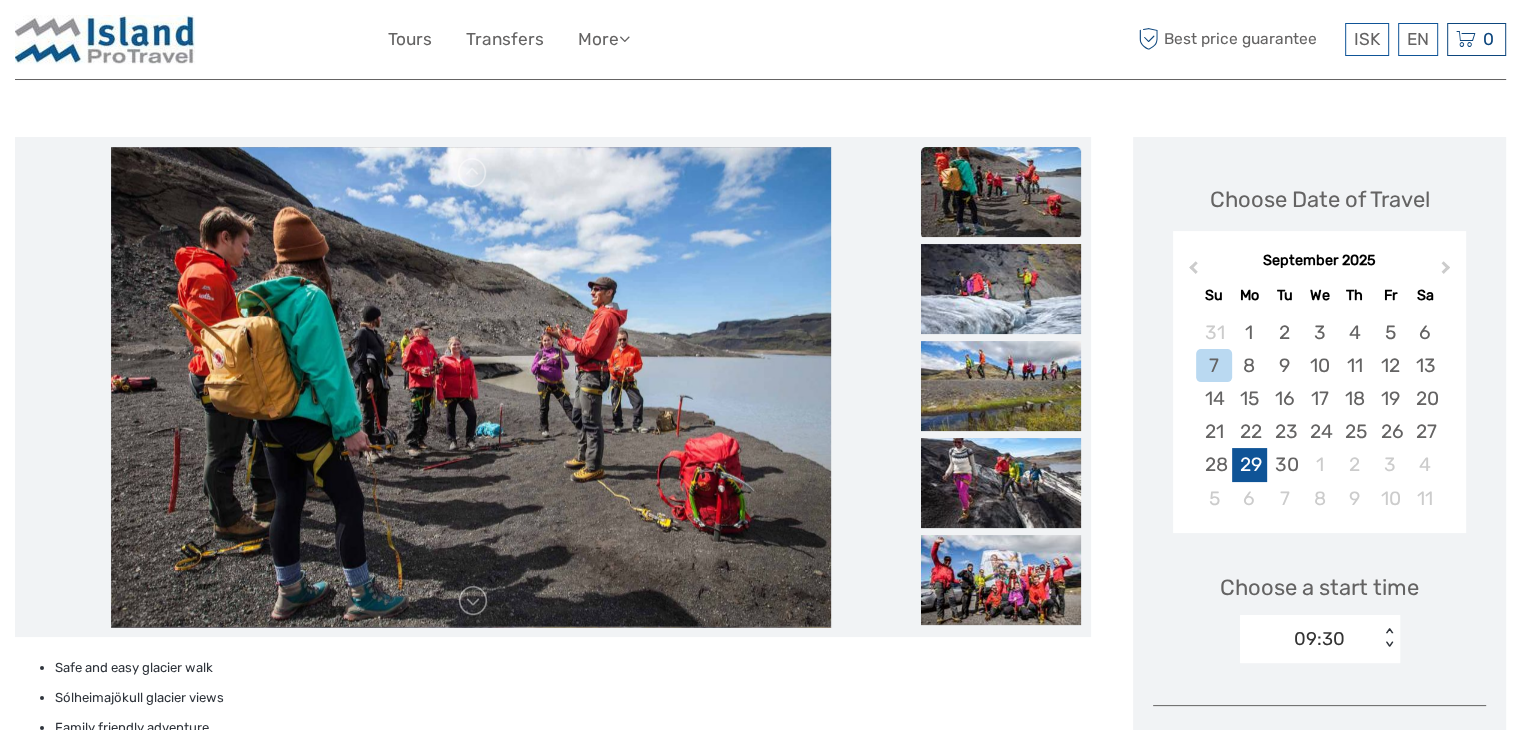 click on "29" at bounding box center [1249, 464] 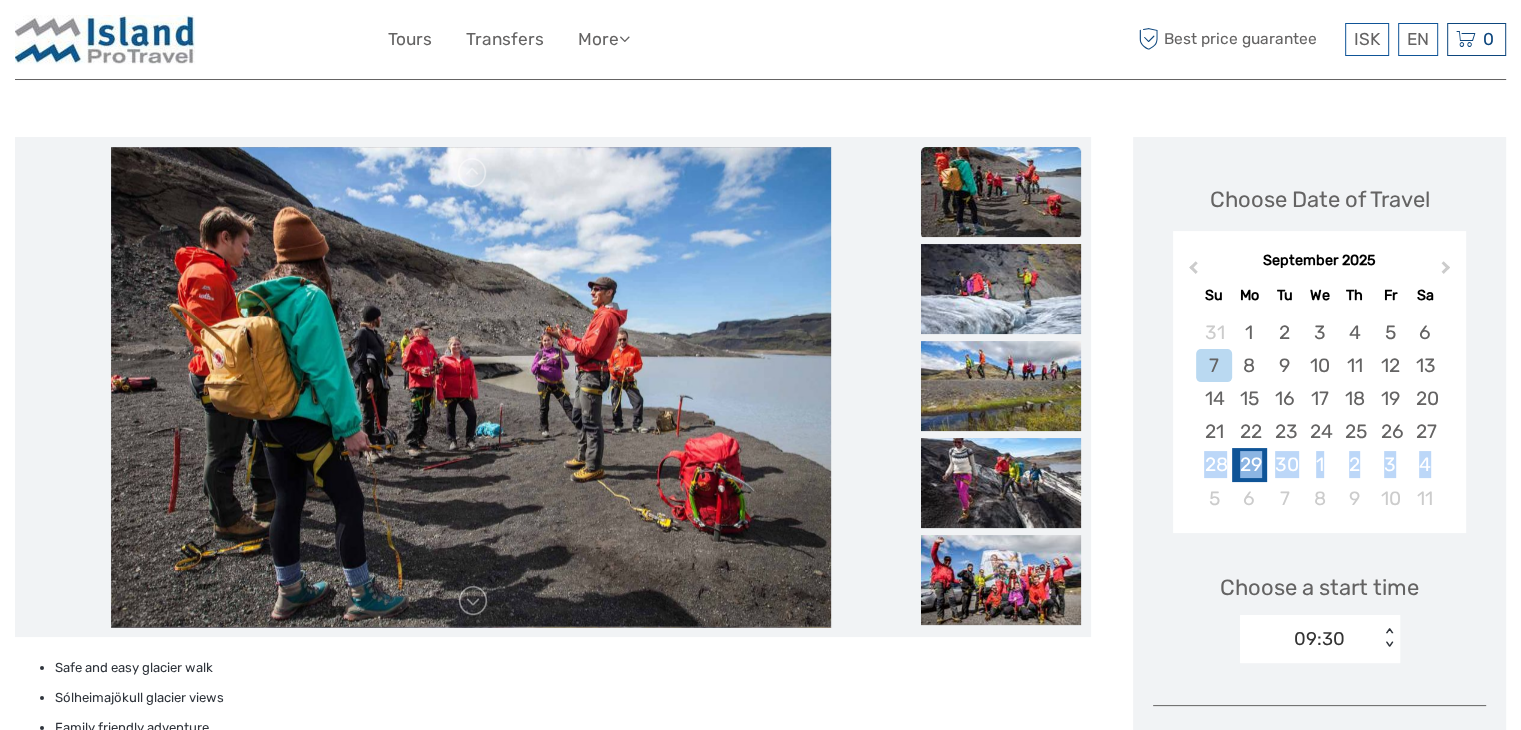 click on "29" at bounding box center [1249, 464] 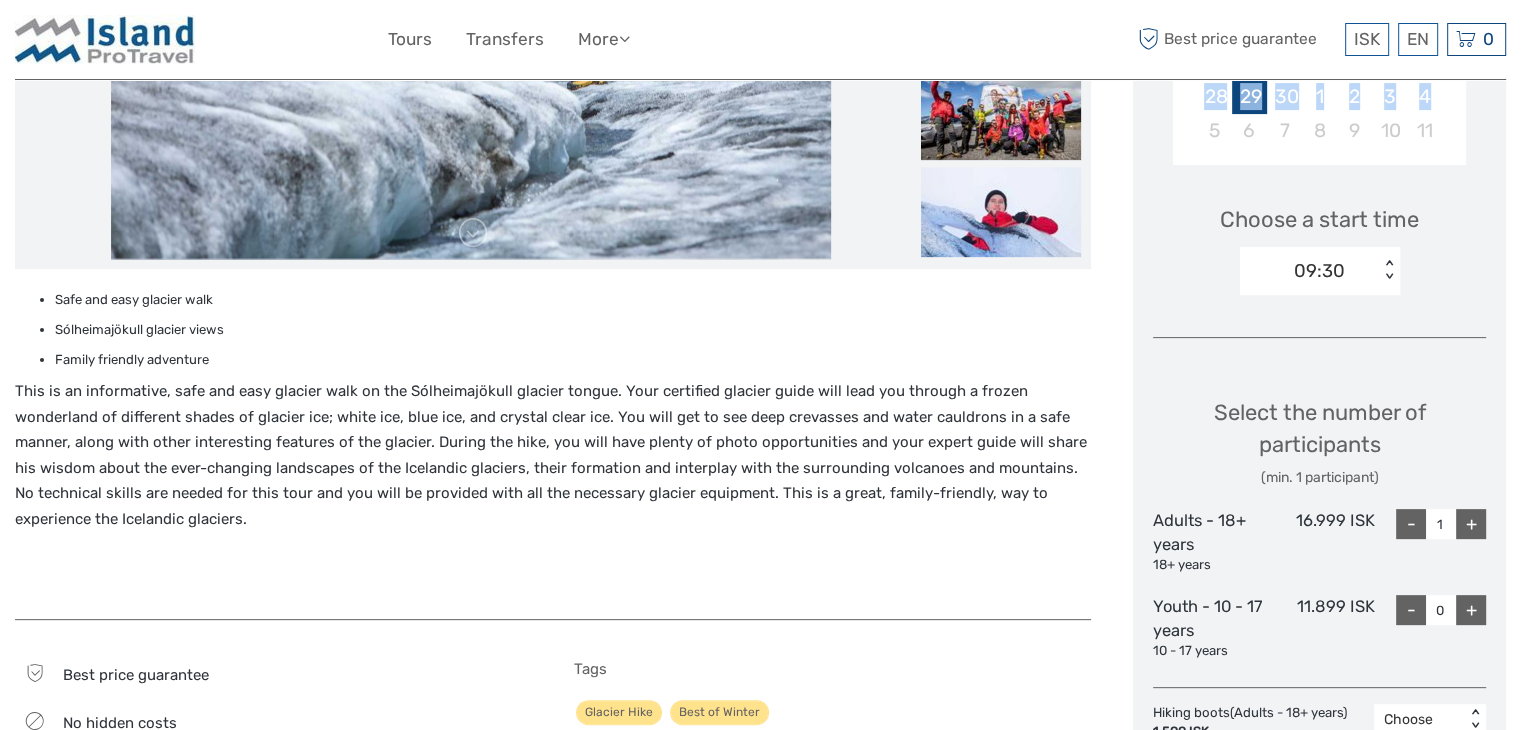scroll, scrollTop: 600, scrollLeft: 0, axis: vertical 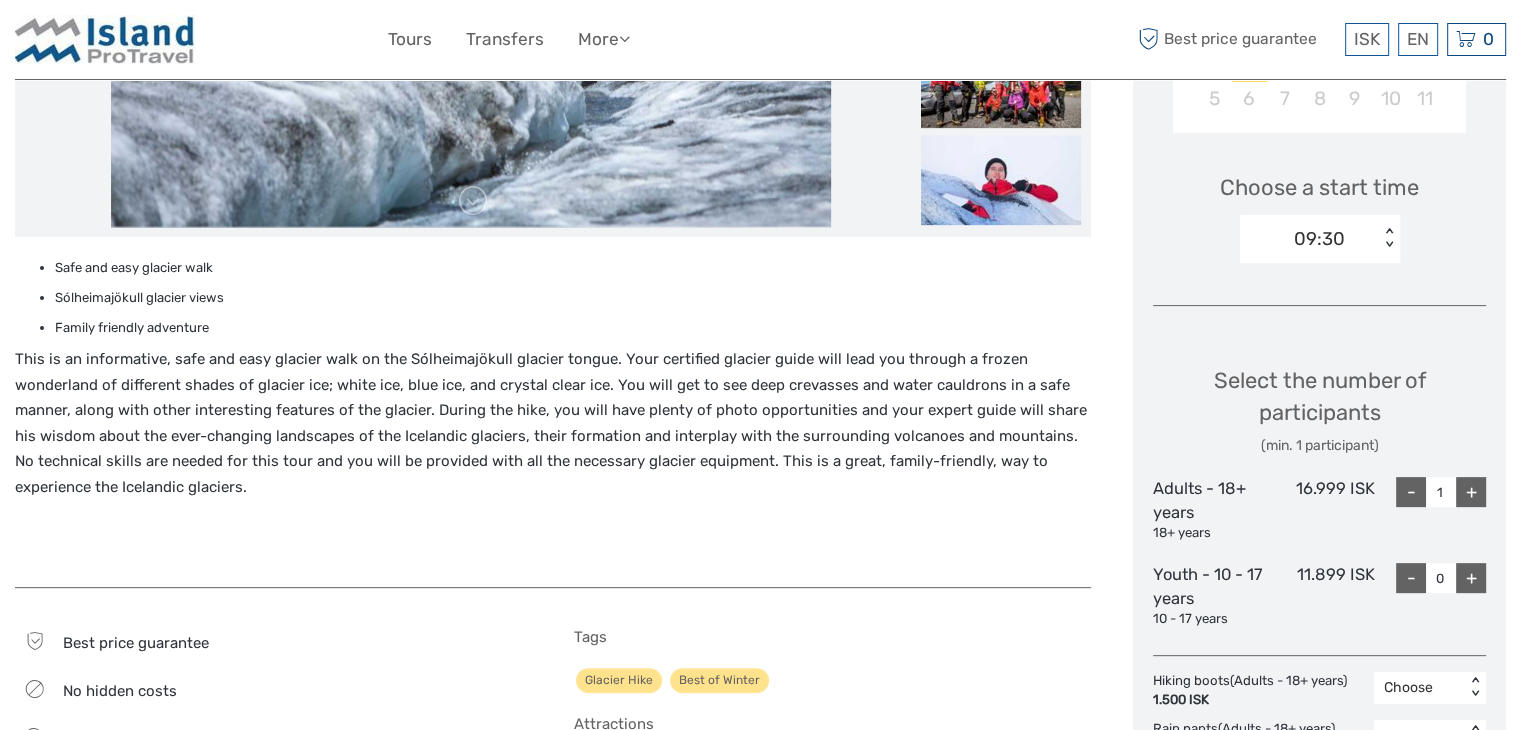 click on "+" at bounding box center [1471, 492] 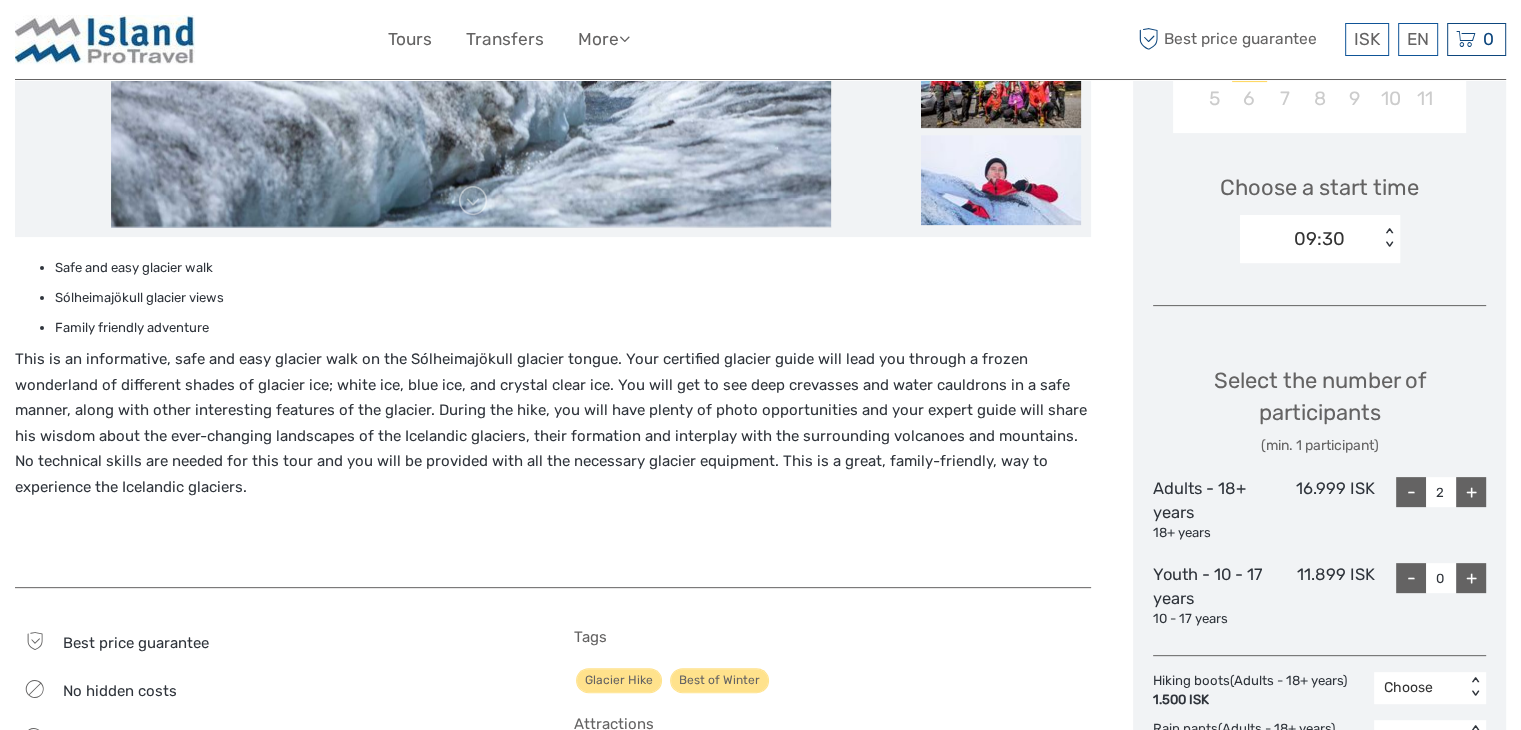click on "+" at bounding box center [1471, 492] 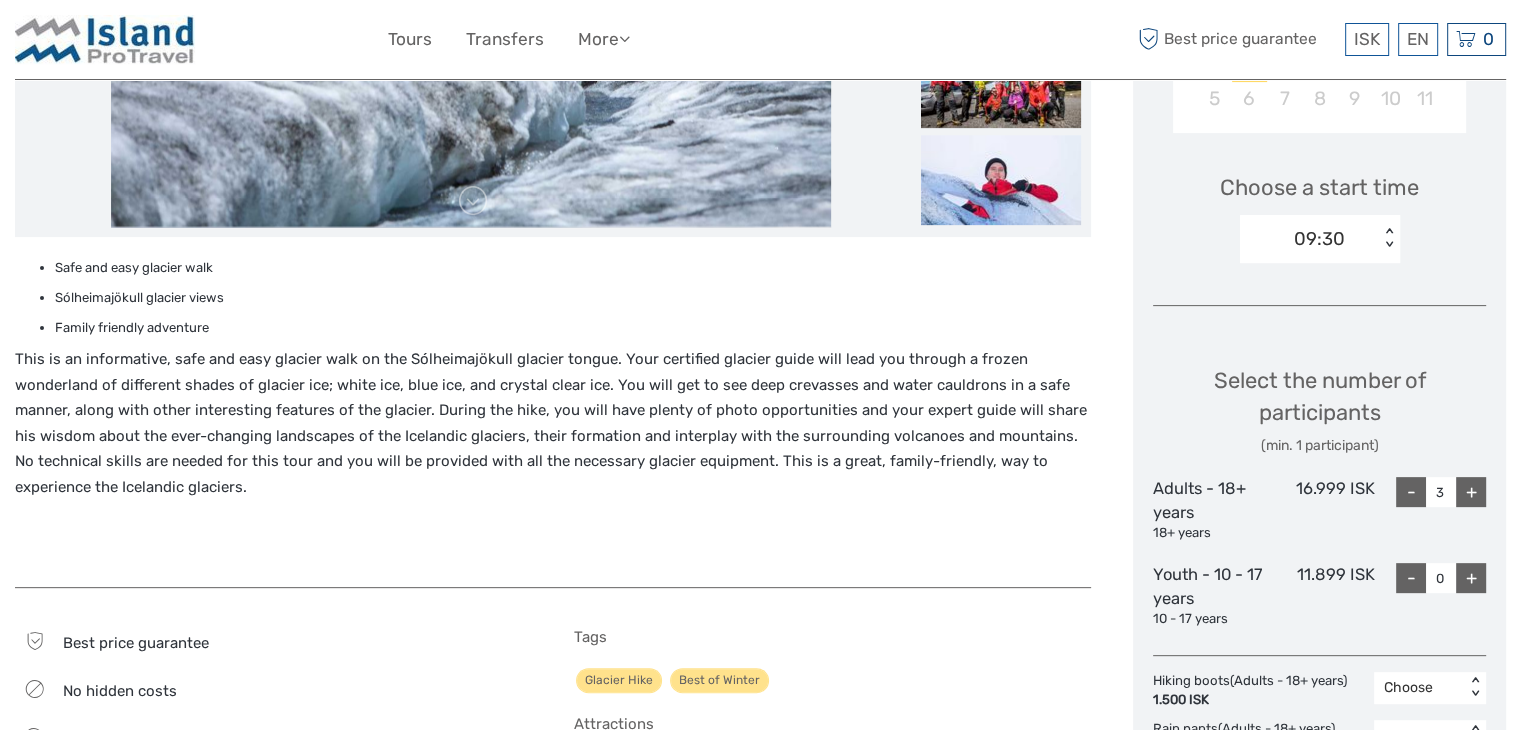 click on "+" at bounding box center (1471, 492) 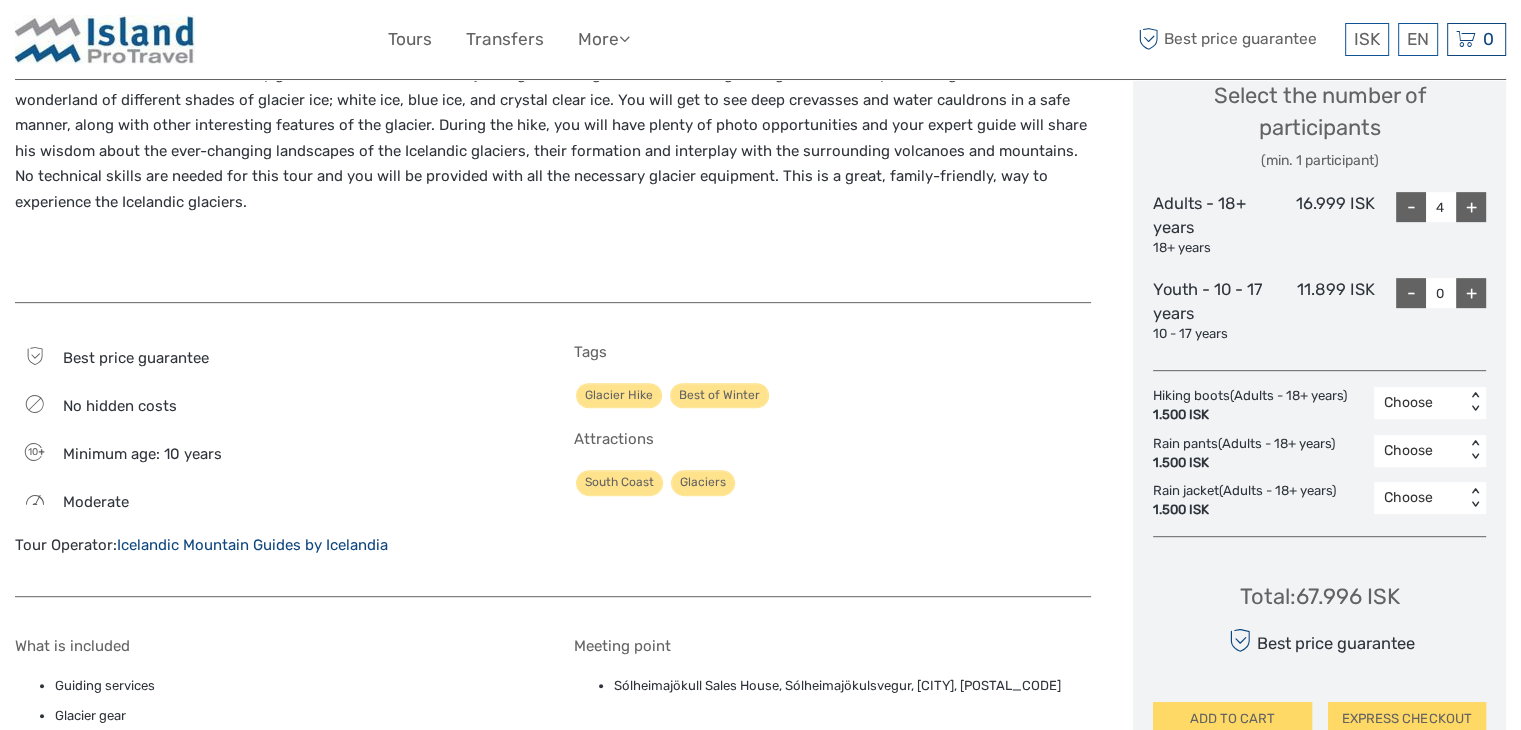 scroll, scrollTop: 900, scrollLeft: 0, axis: vertical 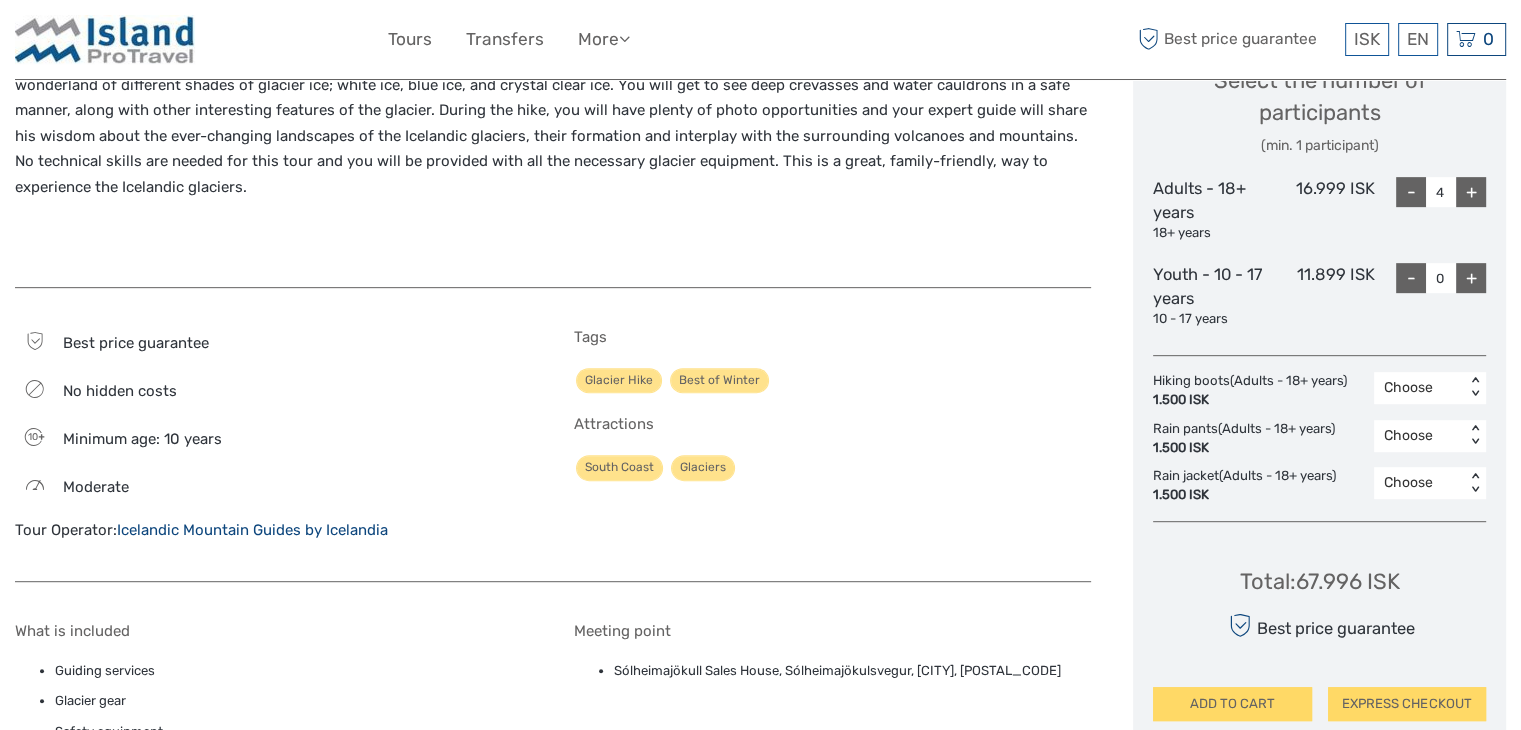 click on "< >" at bounding box center [1475, 387] 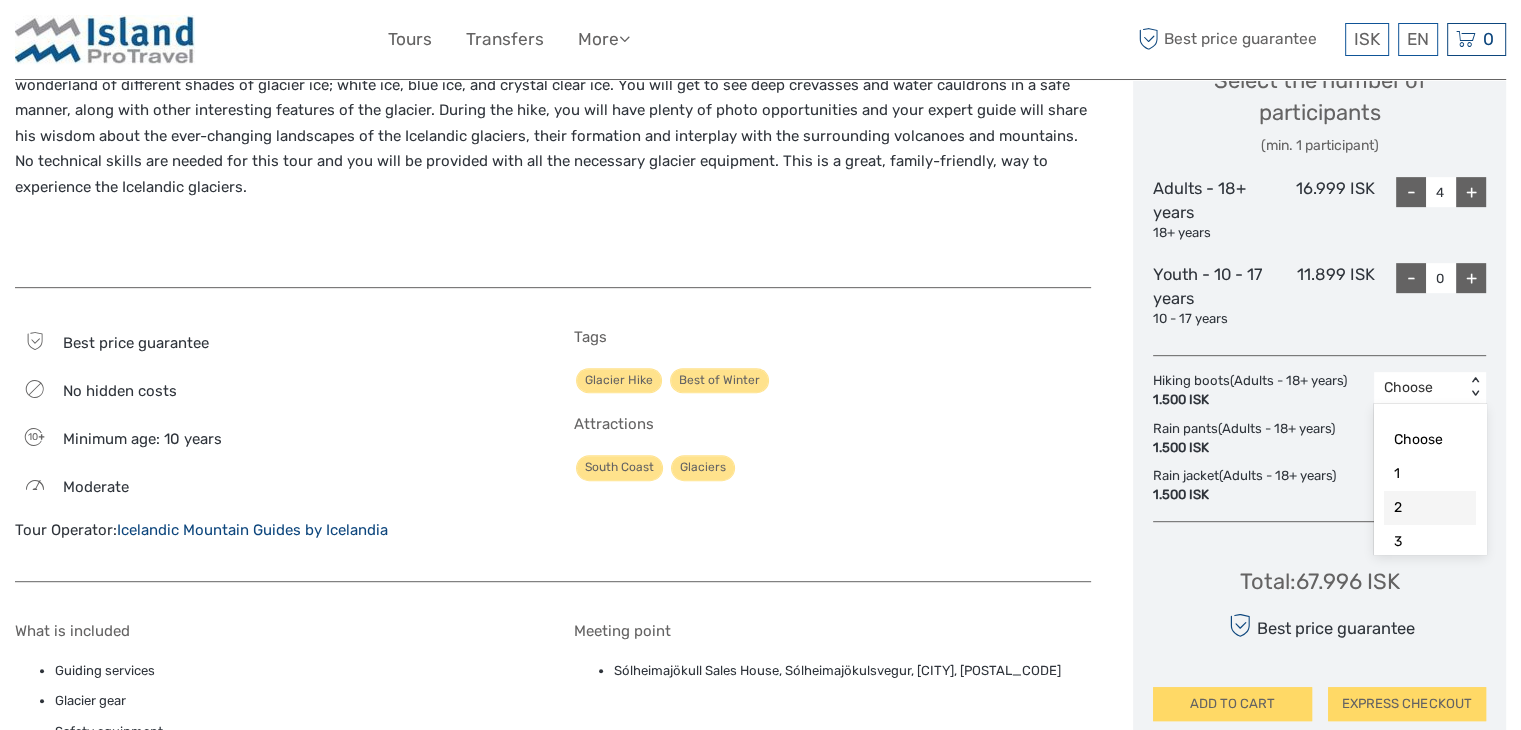scroll, scrollTop: 57, scrollLeft: 0, axis: vertical 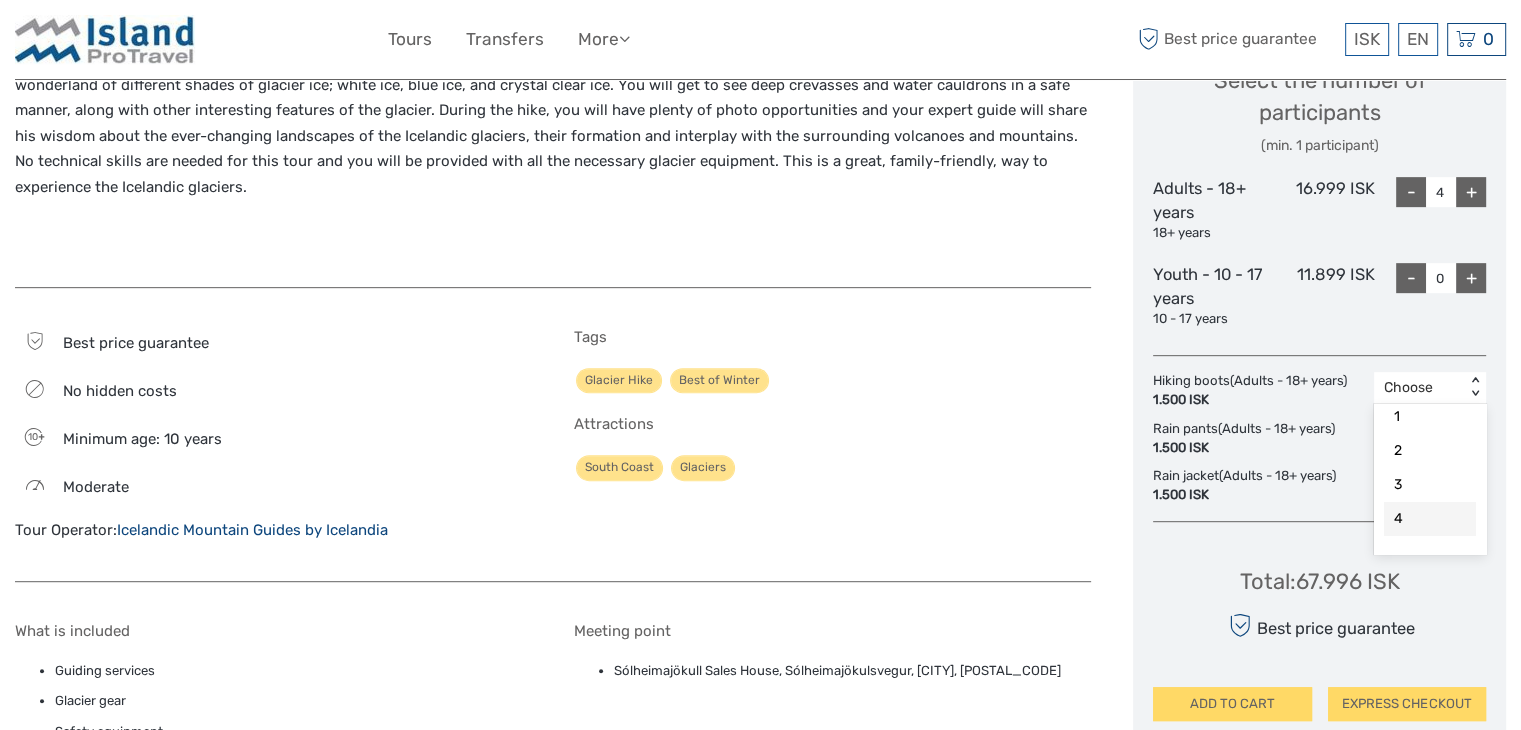 click on "4" at bounding box center (1430, 519) 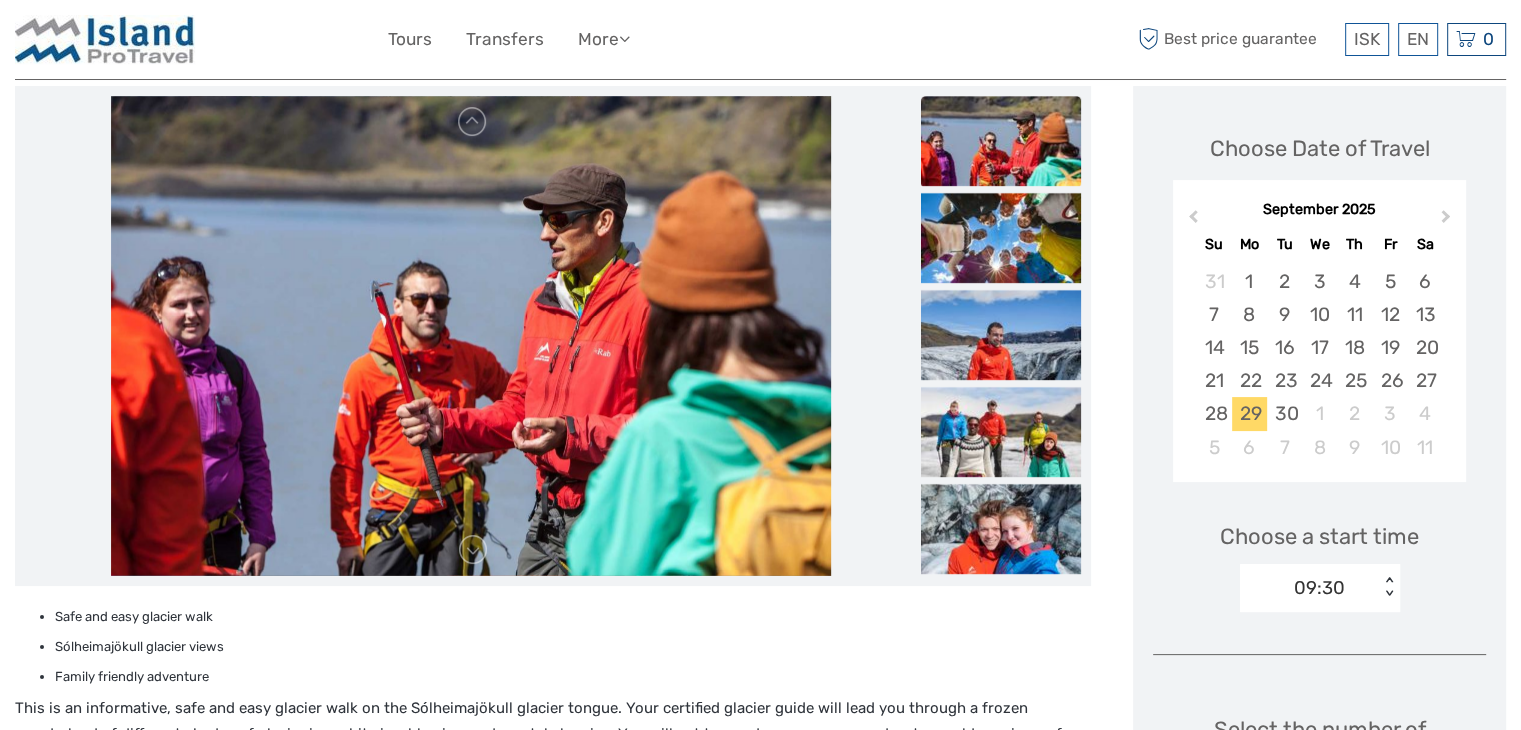 scroll, scrollTop: 0, scrollLeft: 0, axis: both 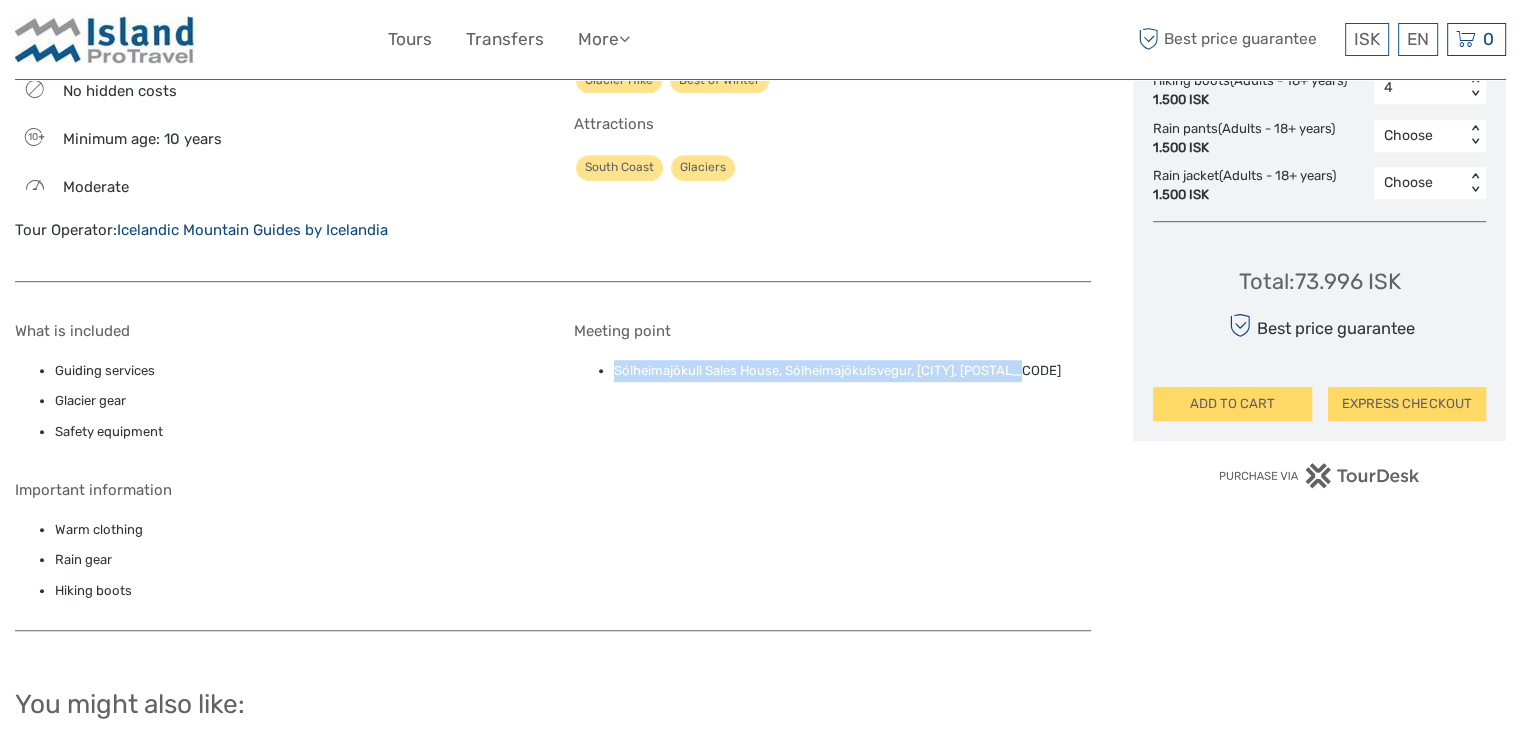 drag, startPoint x: 617, startPoint y: 373, endPoint x: 1025, endPoint y: 361, distance: 408.17642 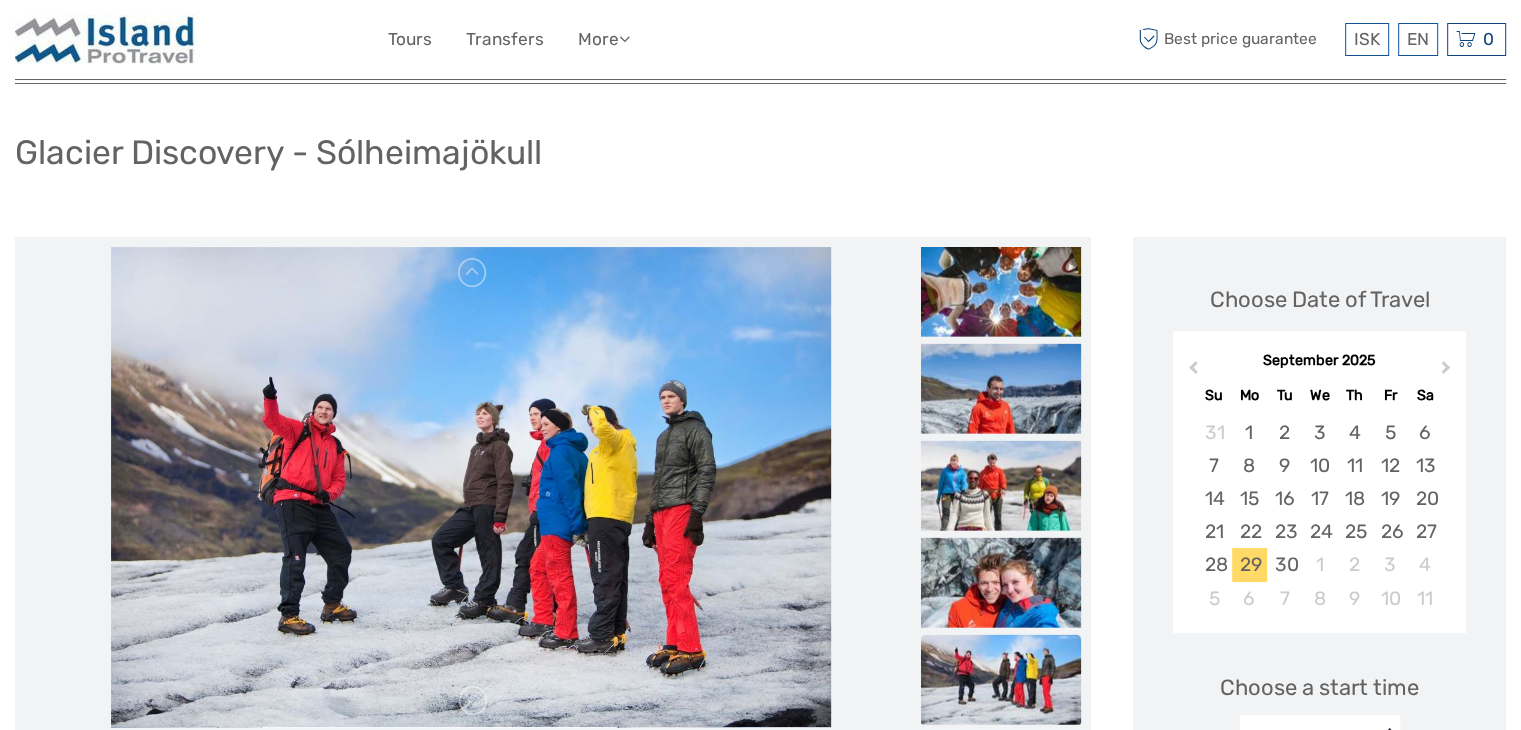 scroll, scrollTop: 0, scrollLeft: 0, axis: both 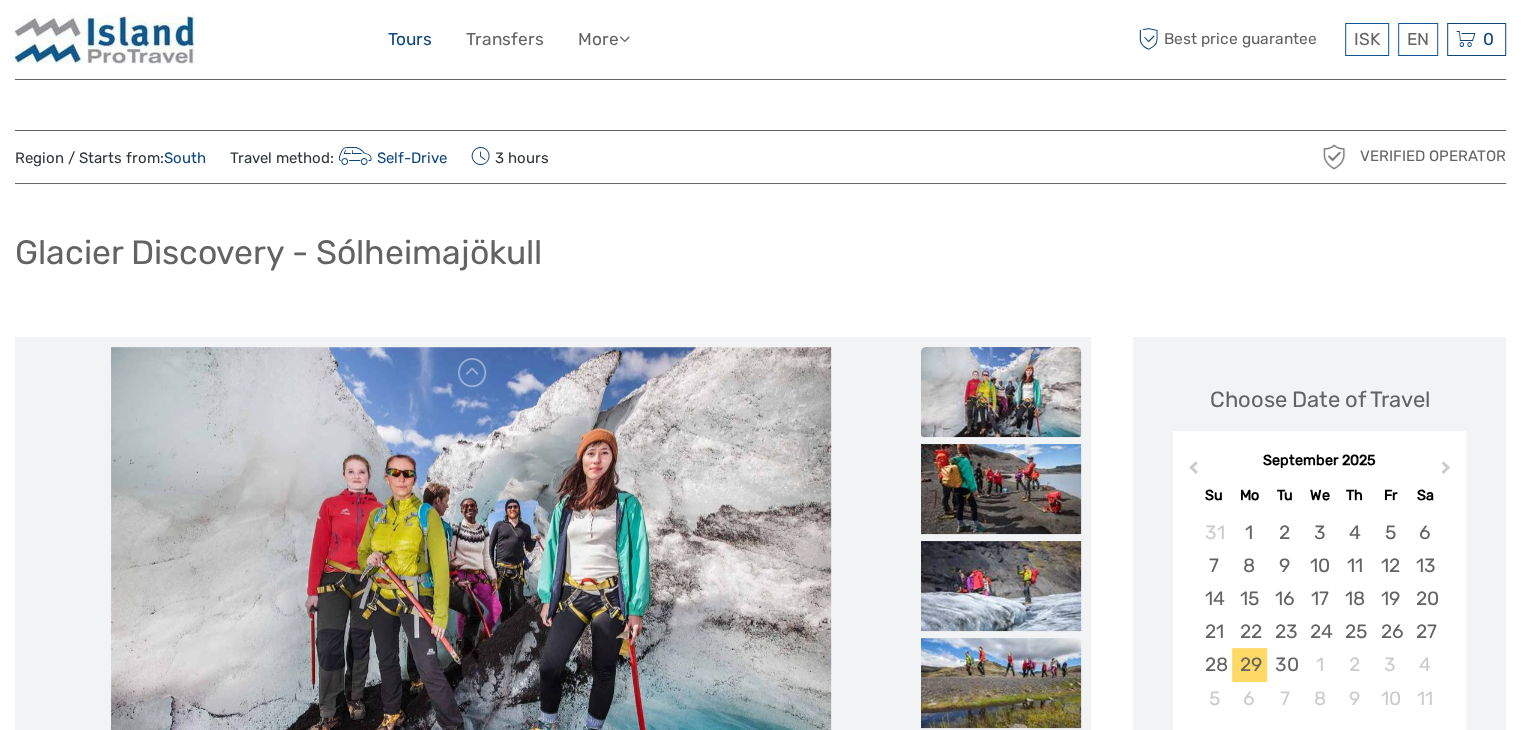 click on "Tours" at bounding box center (410, 39) 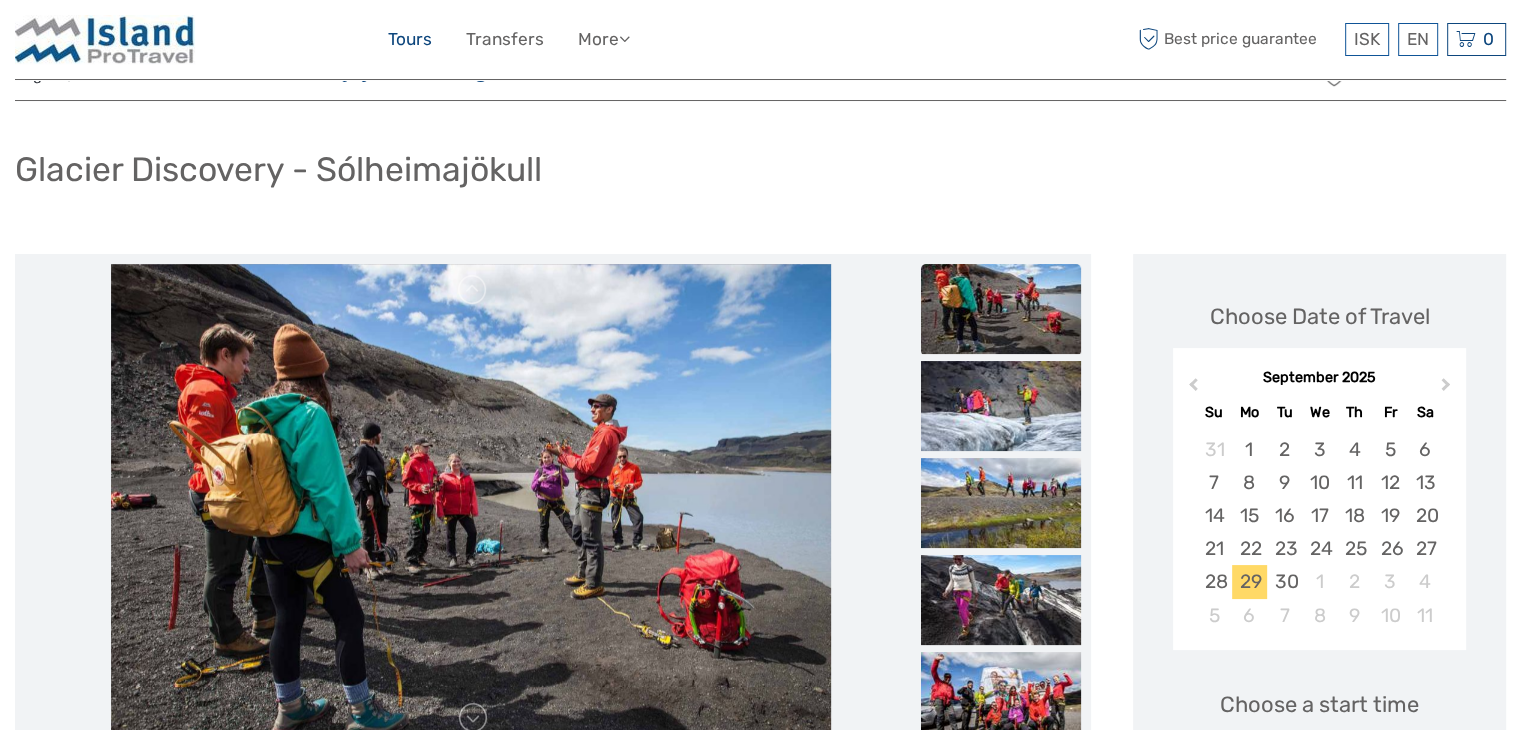 scroll, scrollTop: 340, scrollLeft: 0, axis: vertical 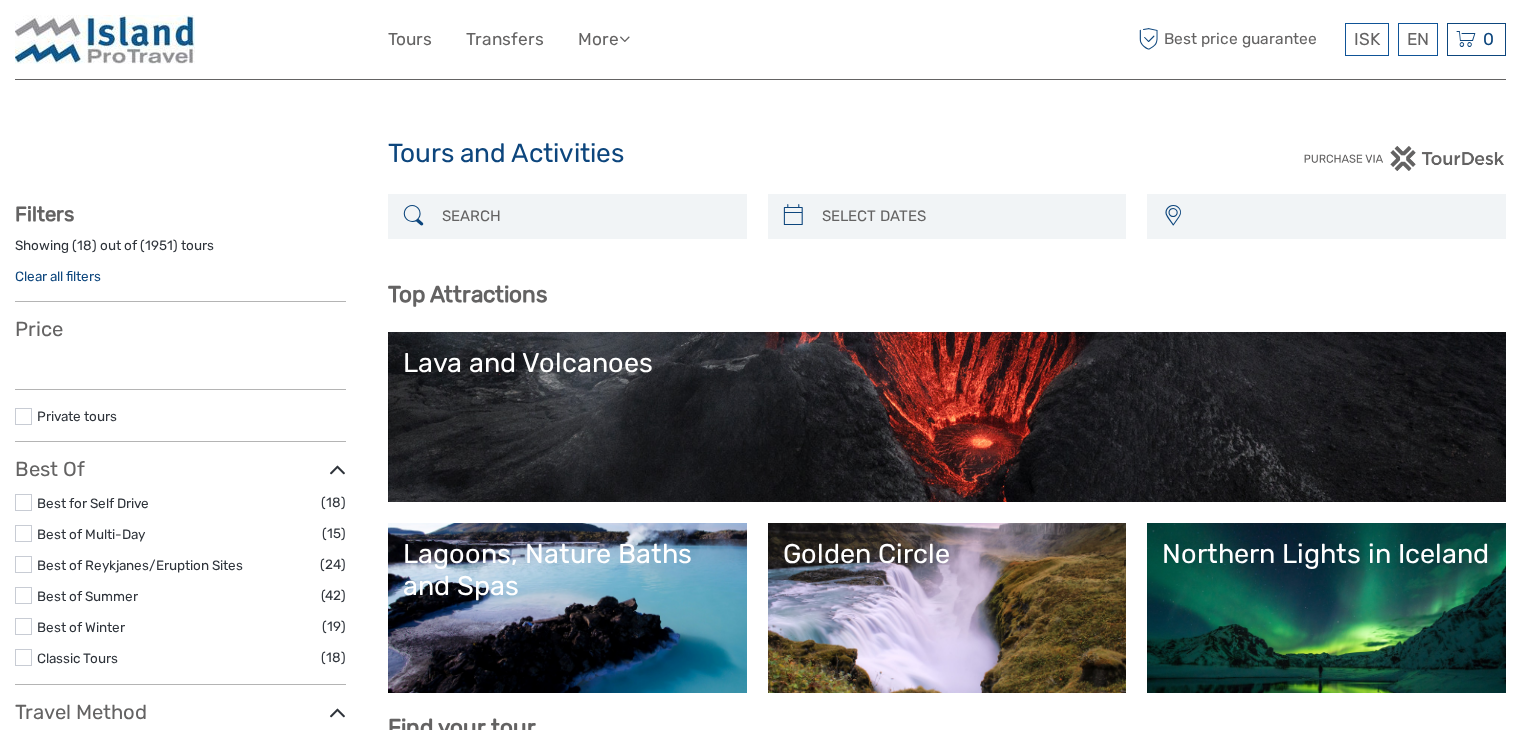 select 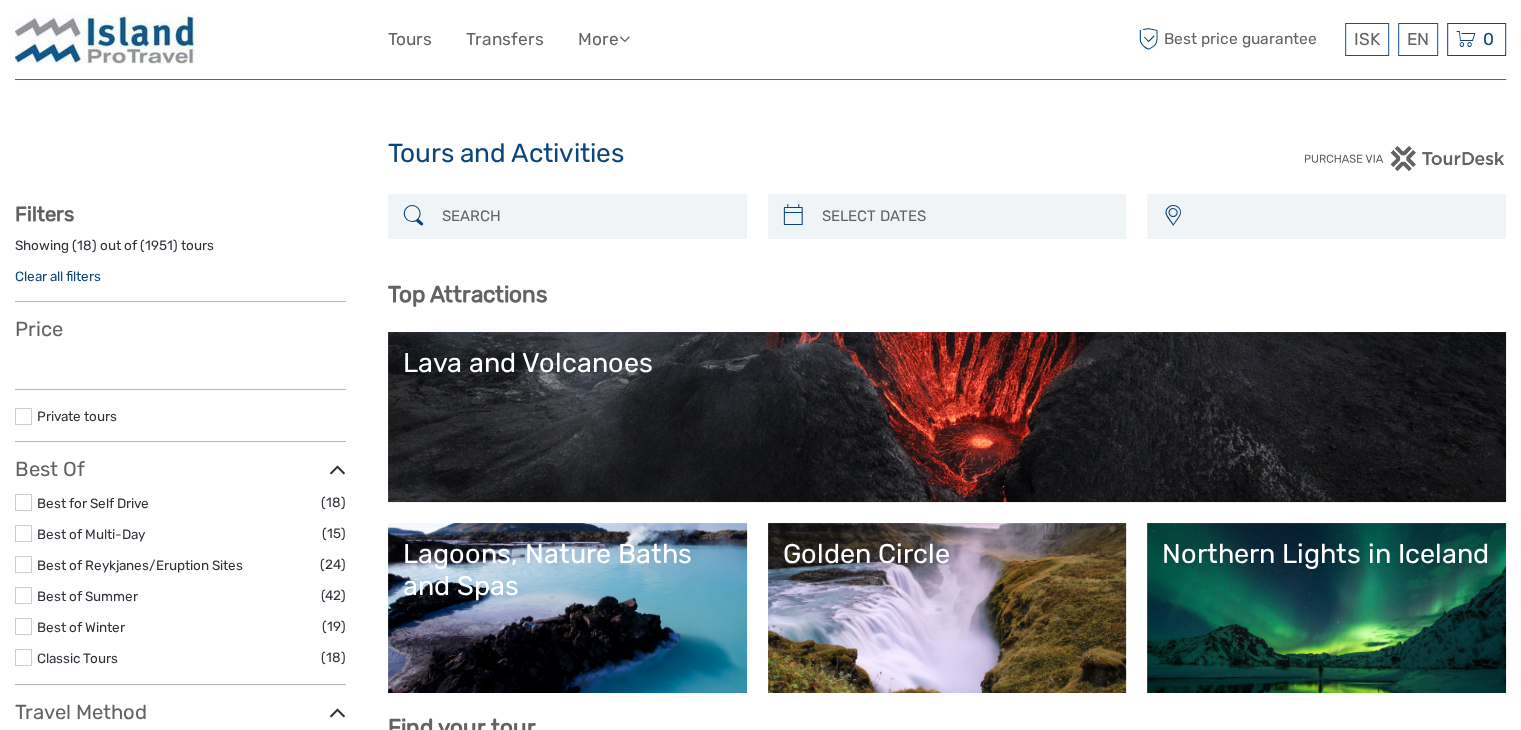 scroll, scrollTop: 0, scrollLeft: 0, axis: both 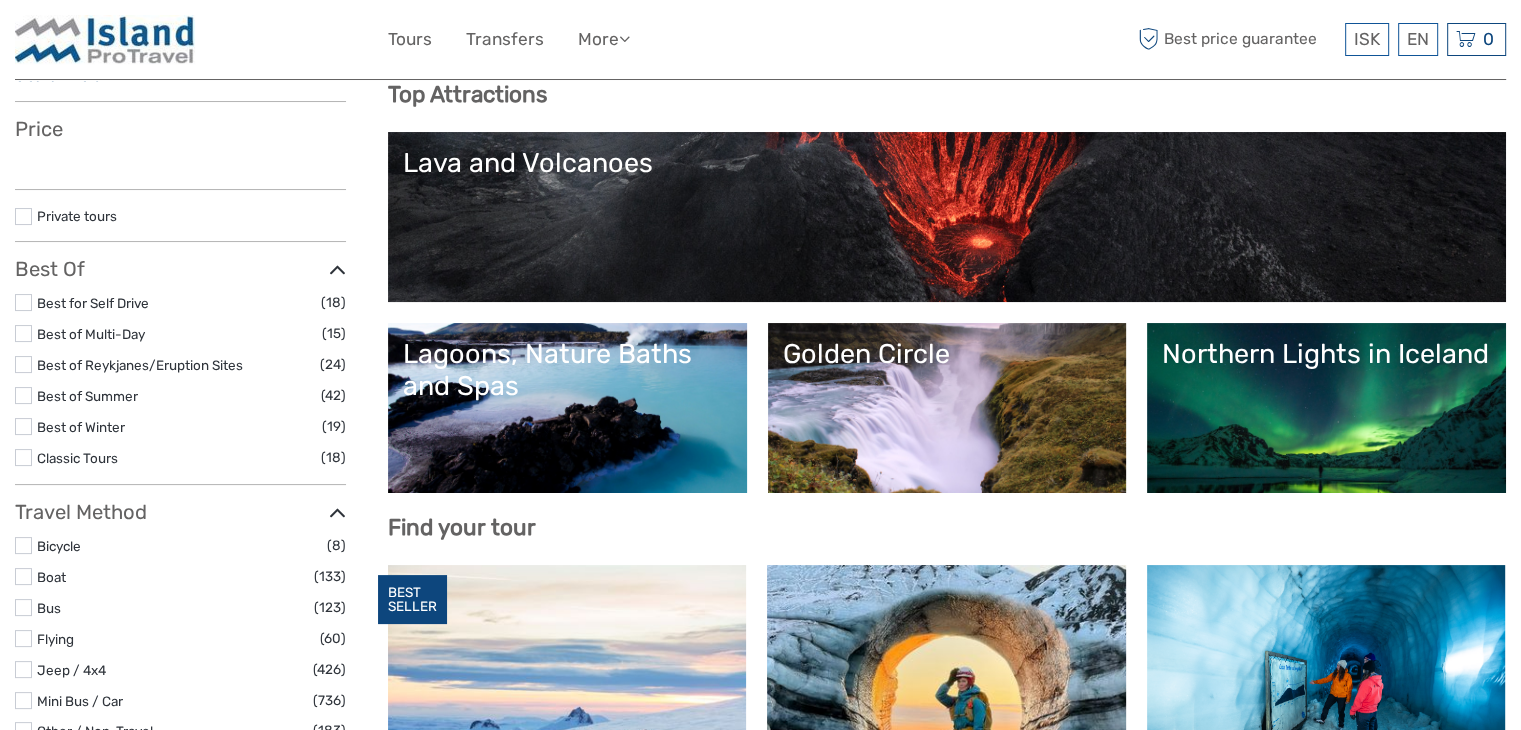 select 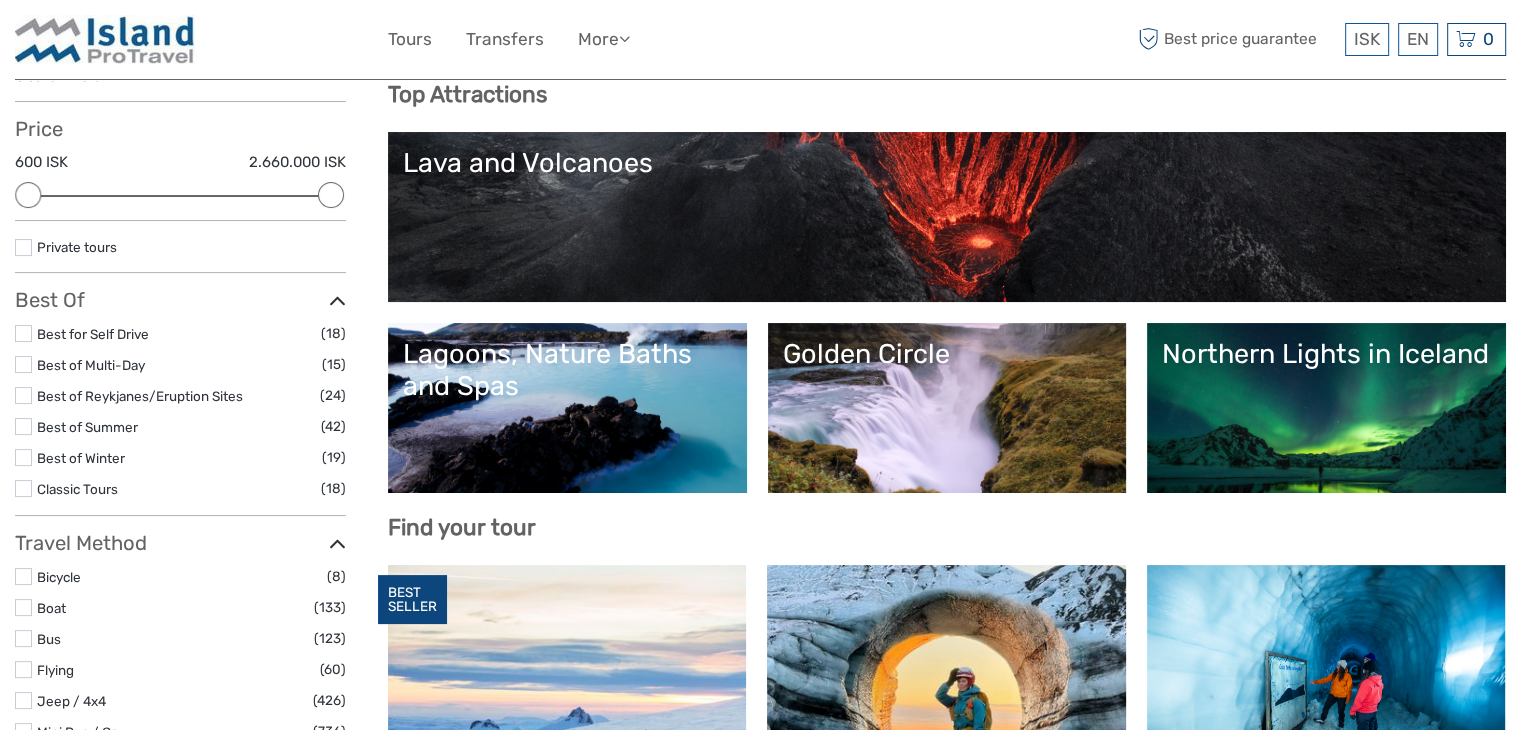 scroll, scrollTop: 0, scrollLeft: 0, axis: both 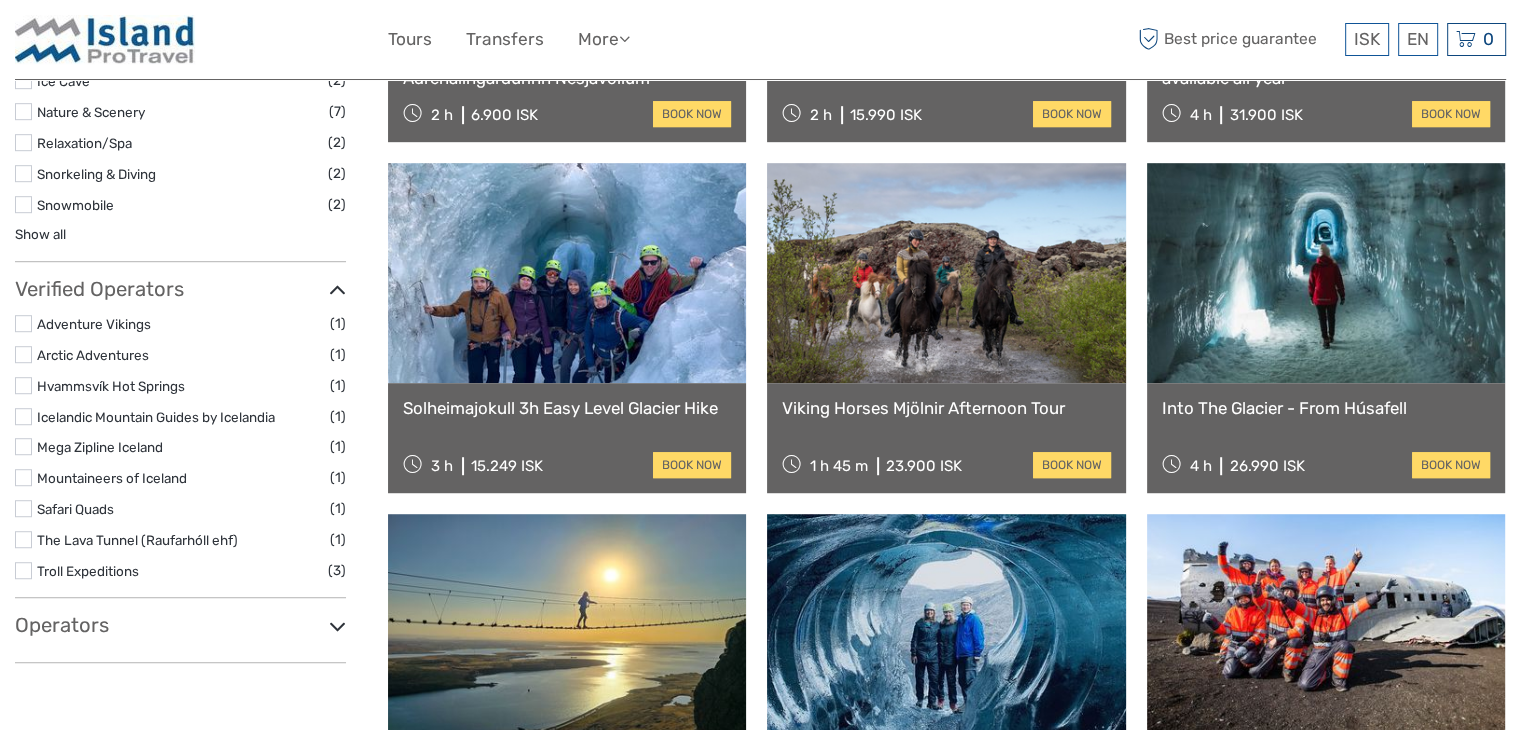 click at bounding box center (946, 273) 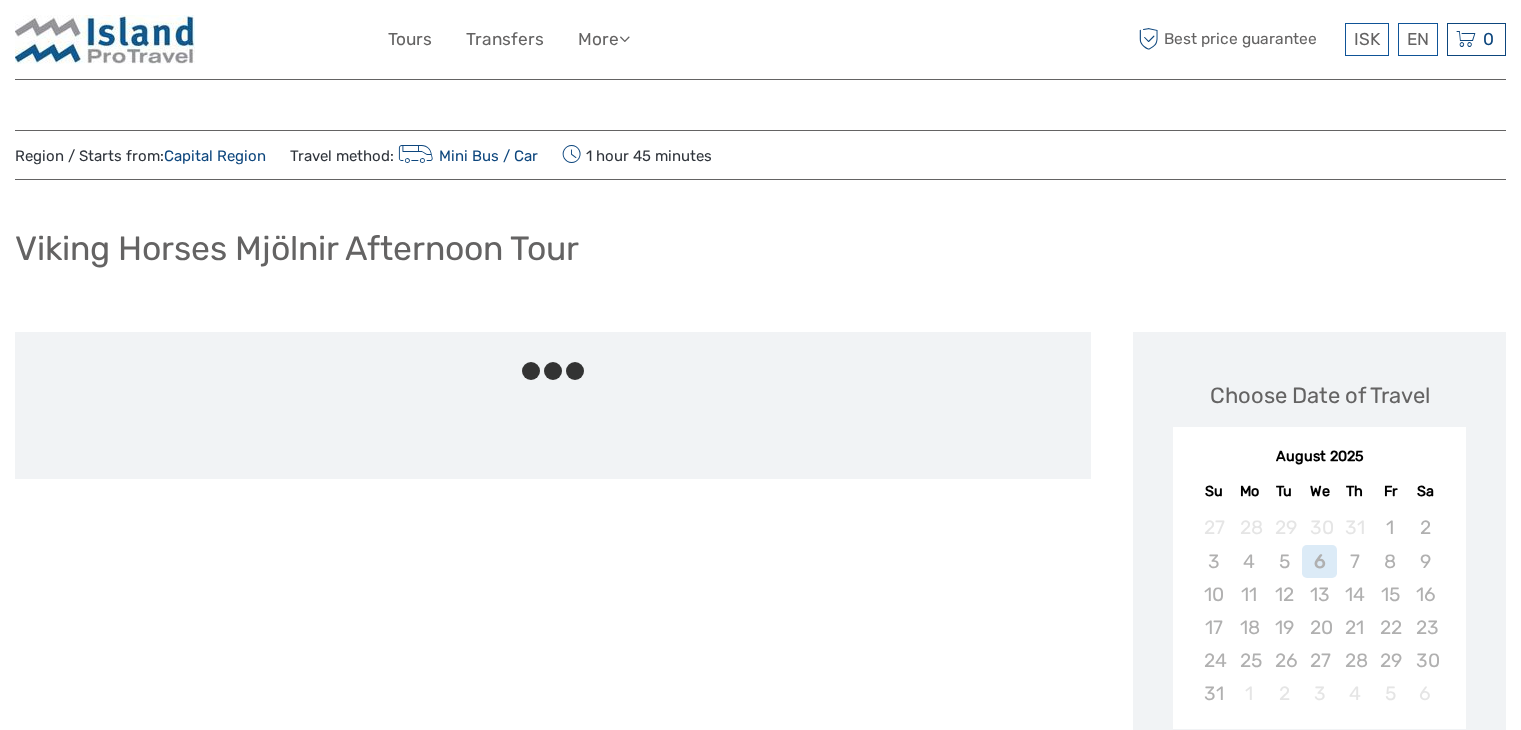 scroll, scrollTop: 0, scrollLeft: 0, axis: both 